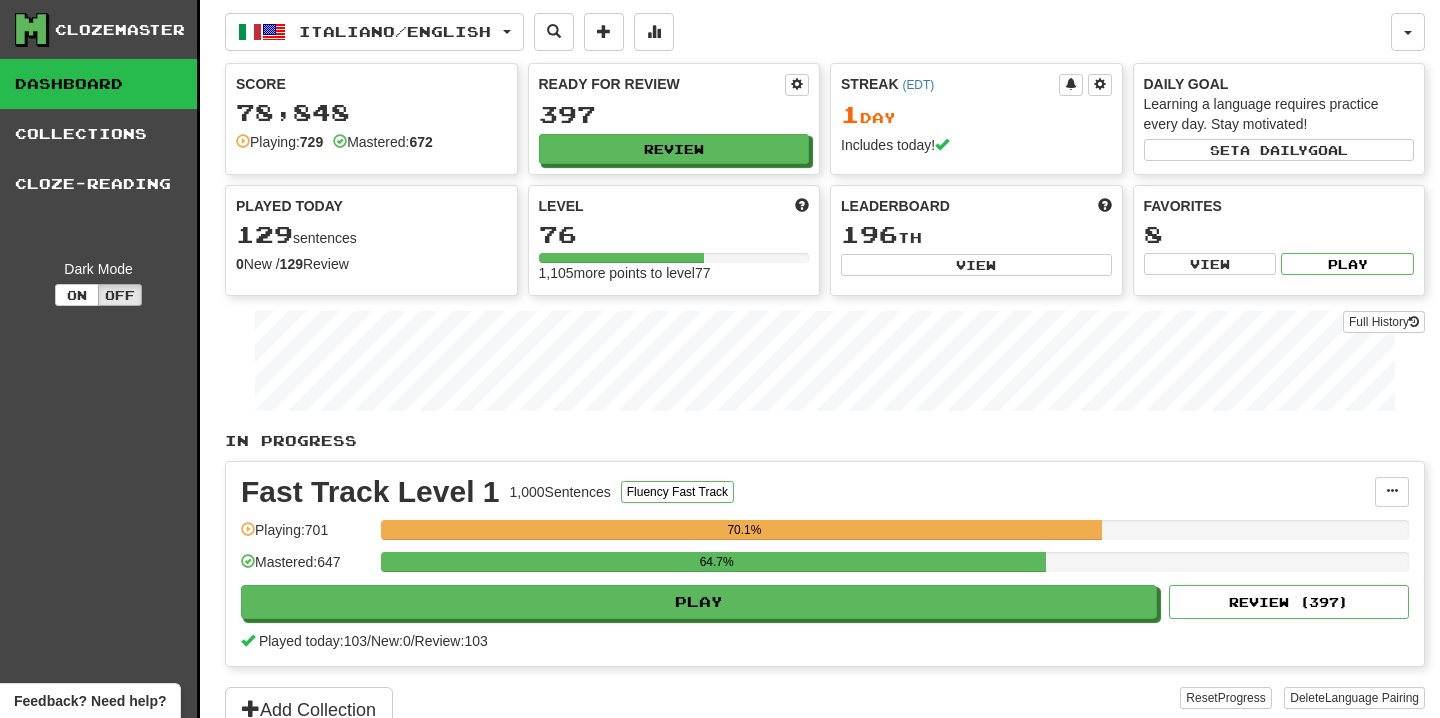 scroll, scrollTop: 0, scrollLeft: 0, axis: both 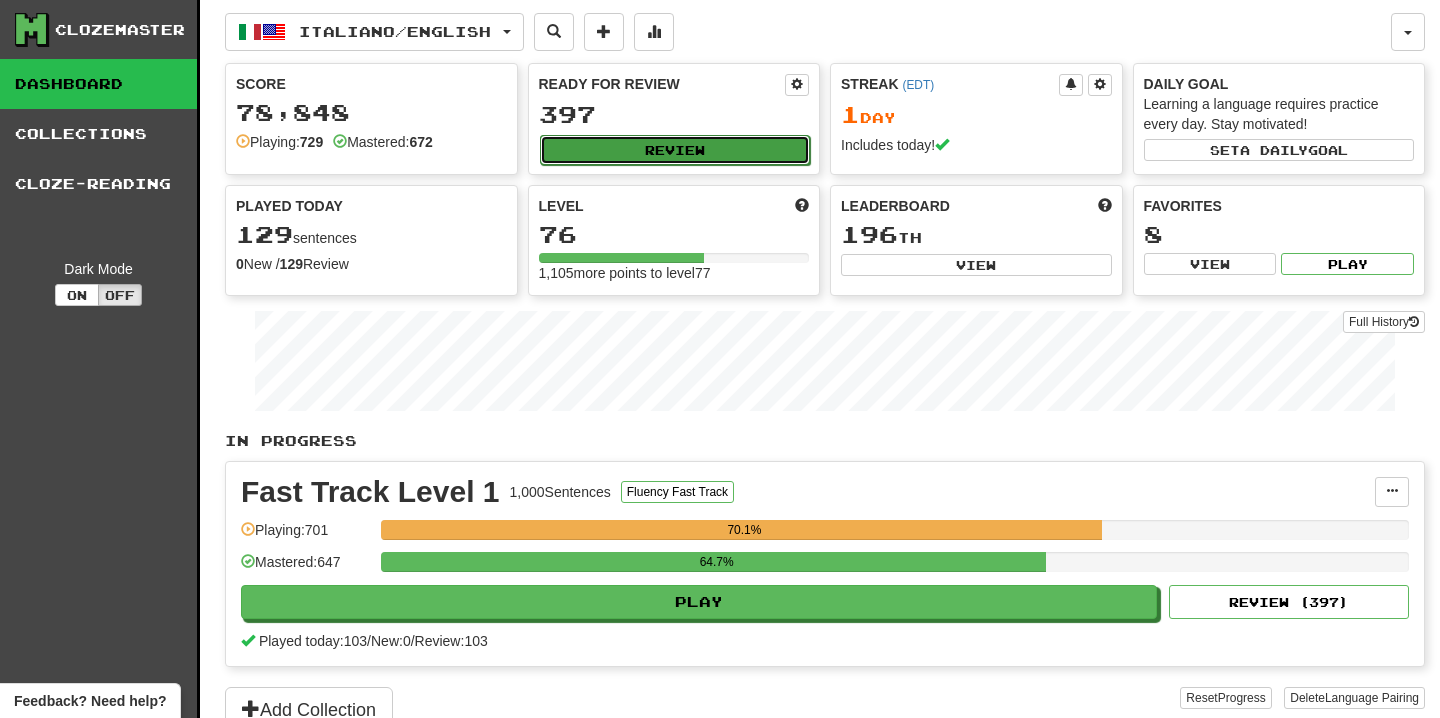 click on "Review" at bounding box center [675, 150] 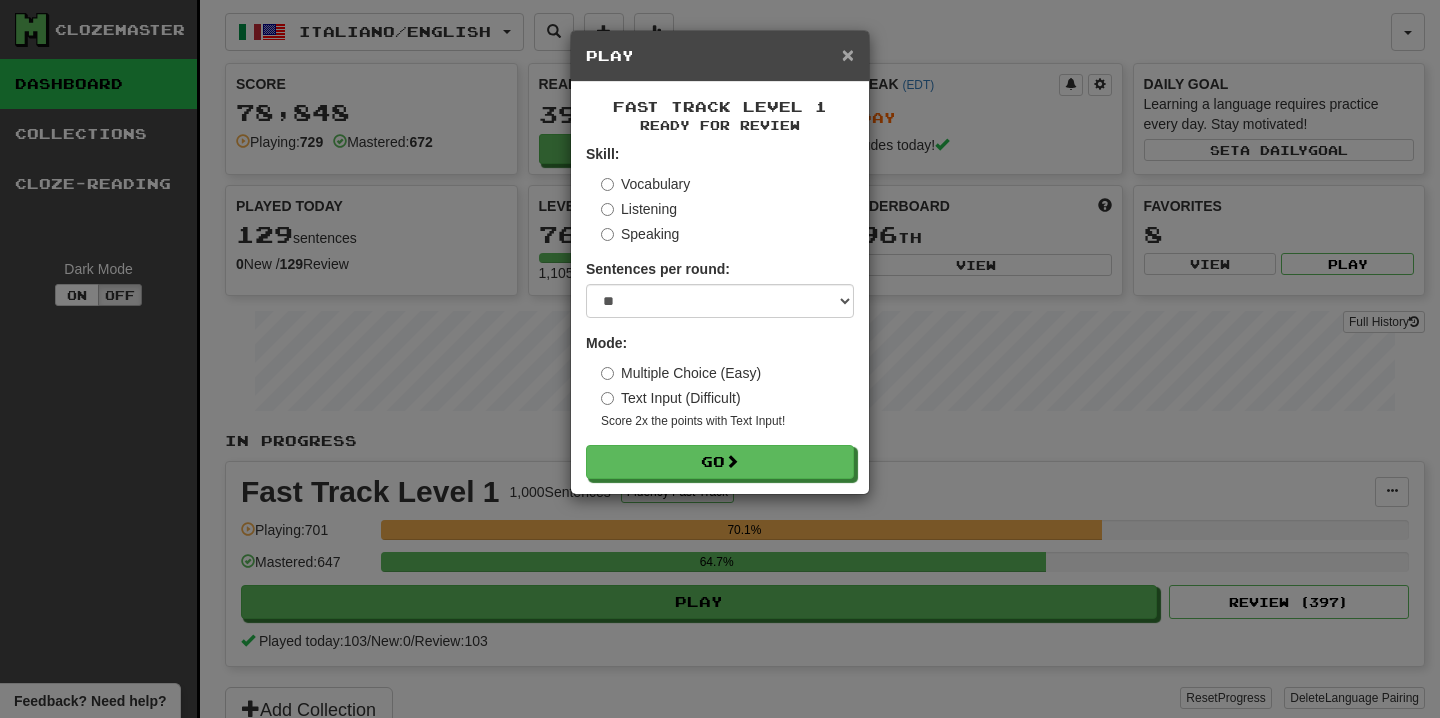 click on "×" at bounding box center [848, 54] 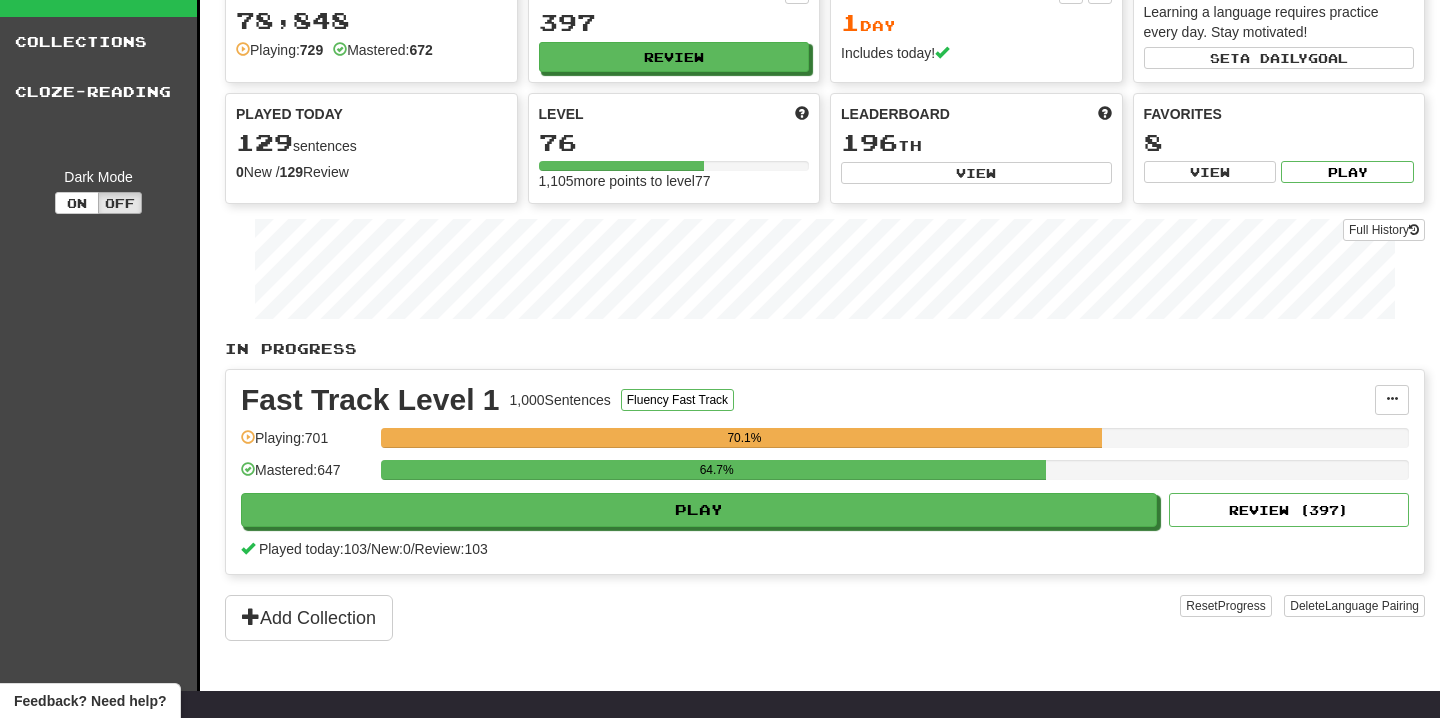 scroll, scrollTop: 0, scrollLeft: 0, axis: both 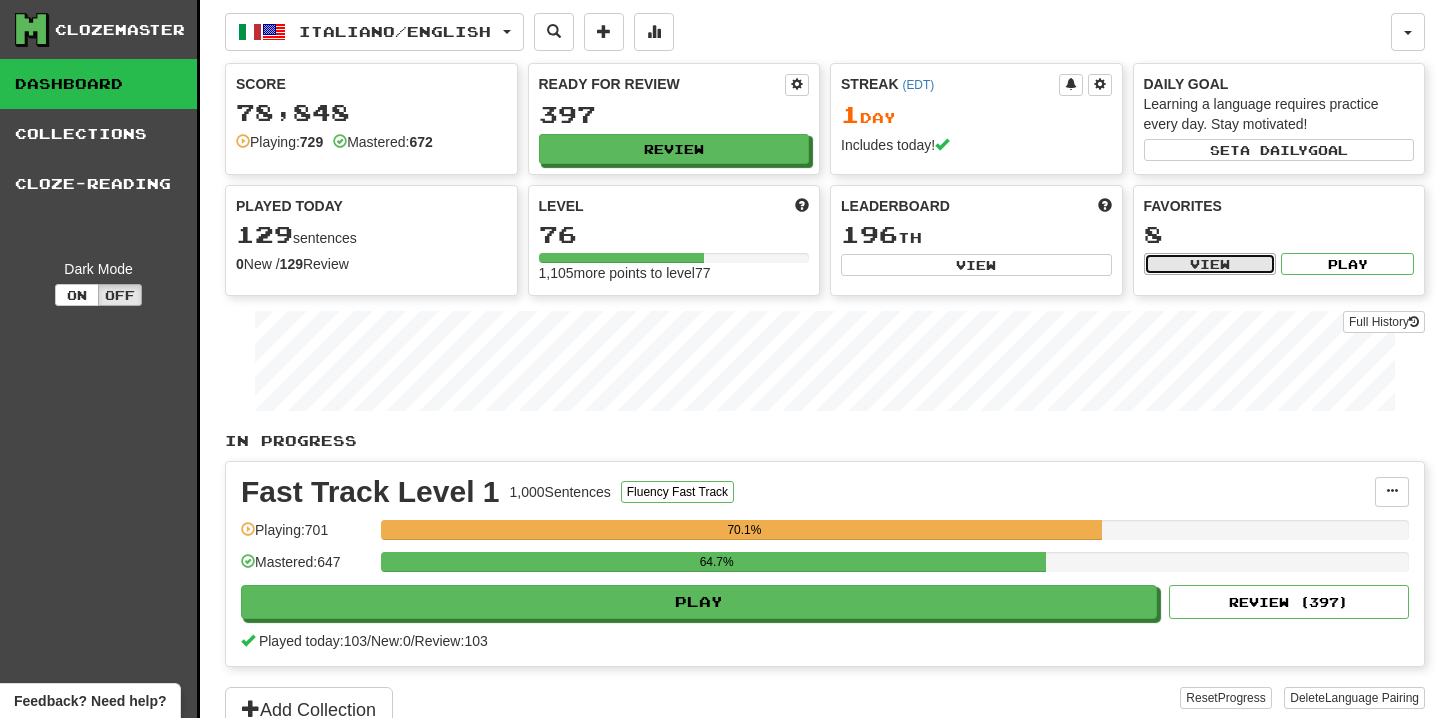 click on "View" at bounding box center (1210, 264) 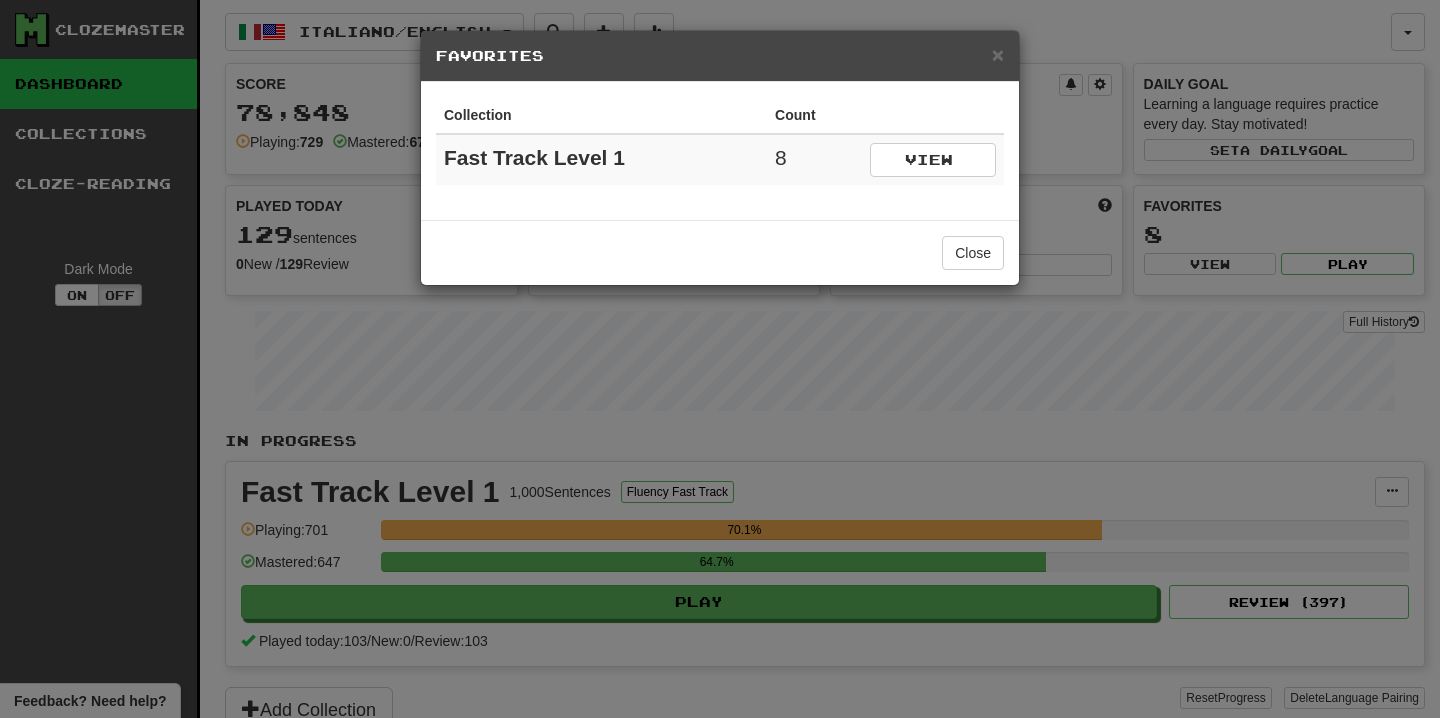 click on "Favorites" at bounding box center [720, 56] 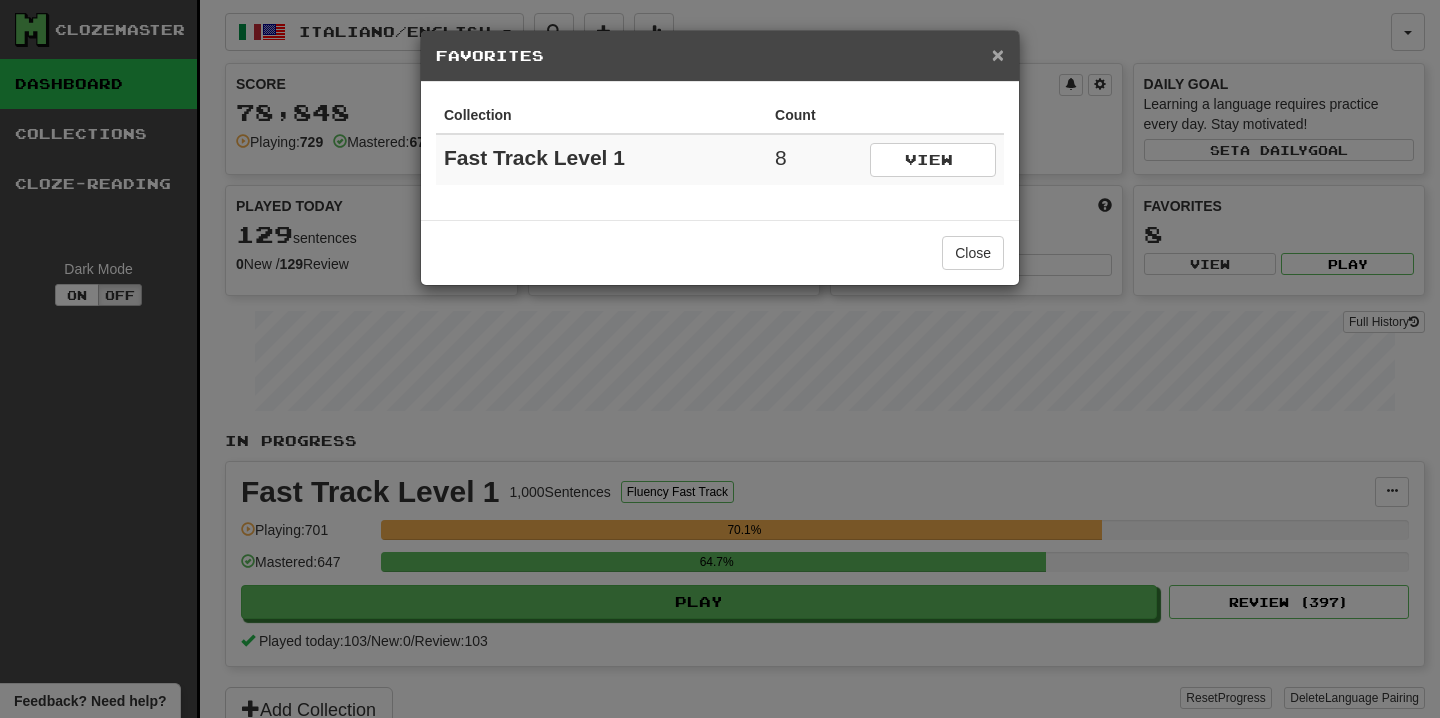click on "×" at bounding box center (998, 54) 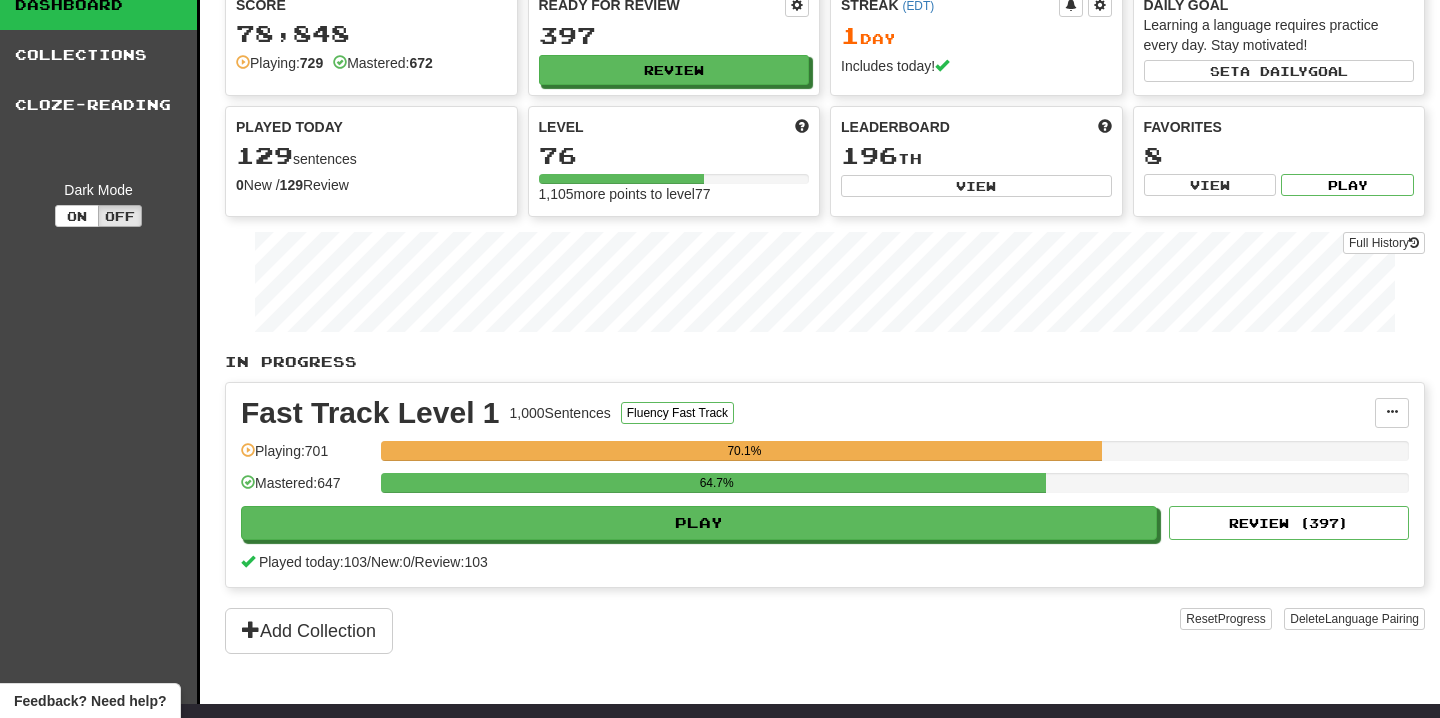 scroll, scrollTop: 112, scrollLeft: 0, axis: vertical 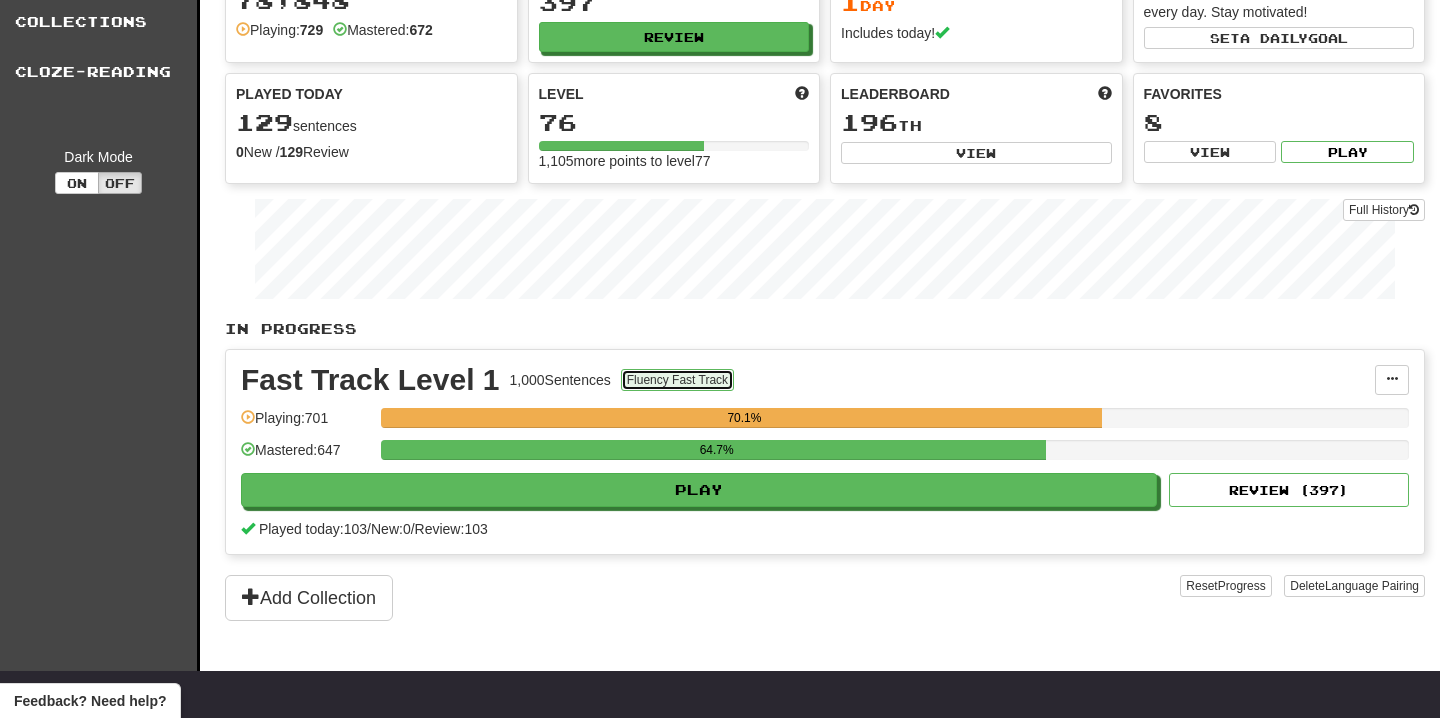 click on "Fluency Fast Track" at bounding box center [677, 380] 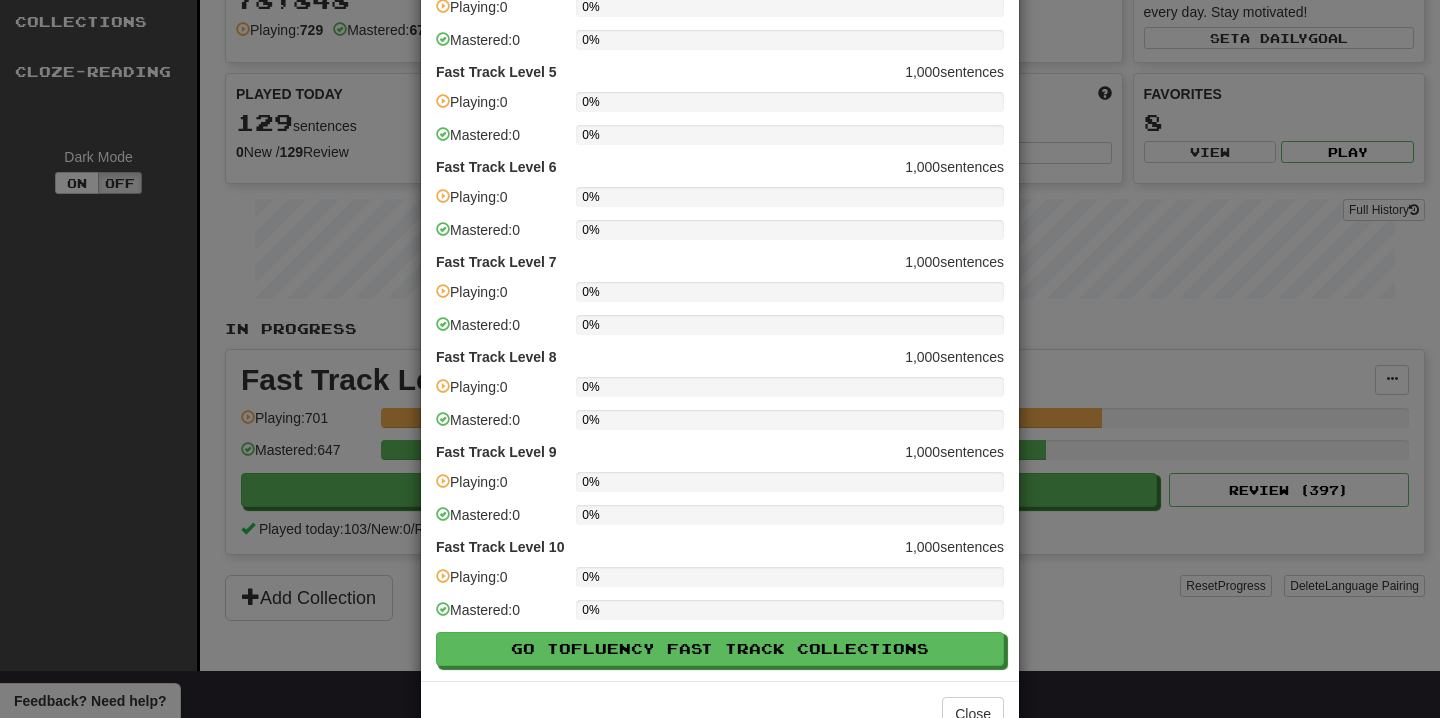 scroll, scrollTop: 431, scrollLeft: 0, axis: vertical 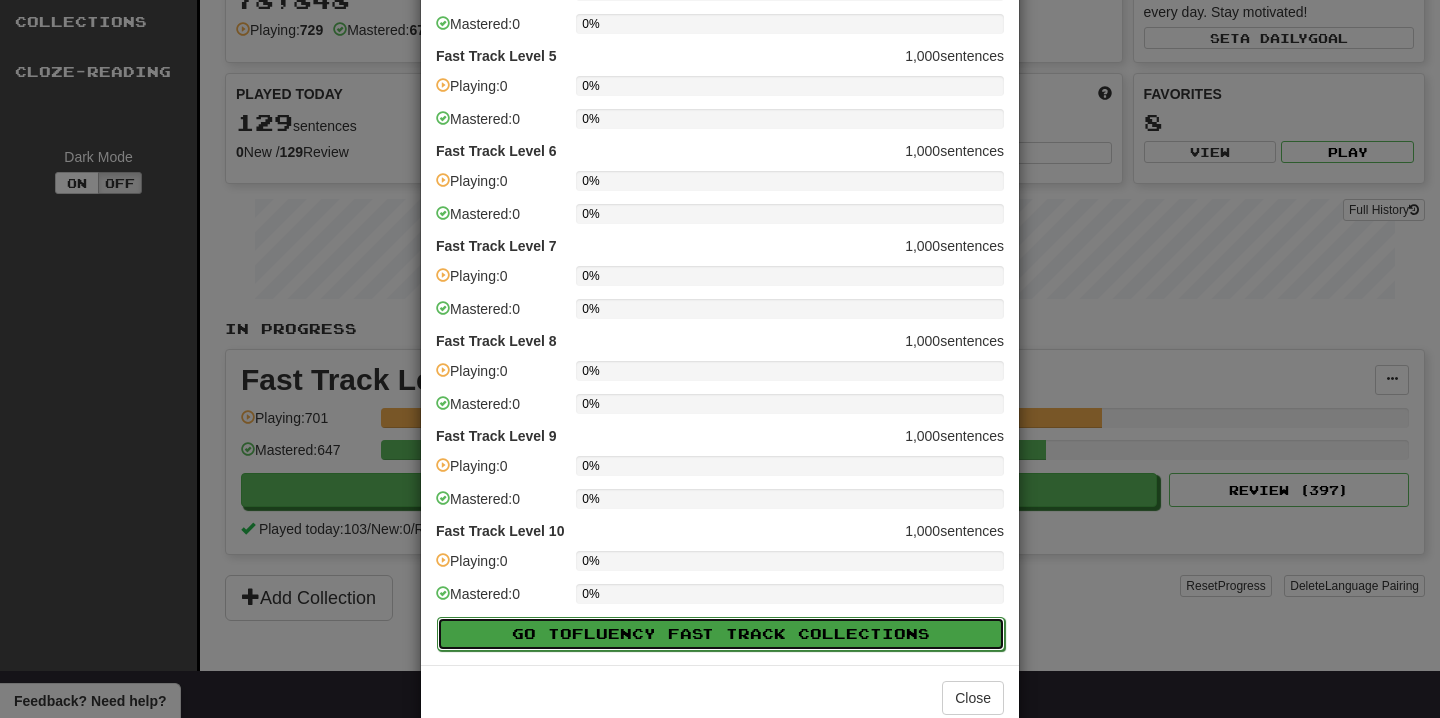 click on "Go to  Fluency Fast Track   Collections" at bounding box center [721, 634] 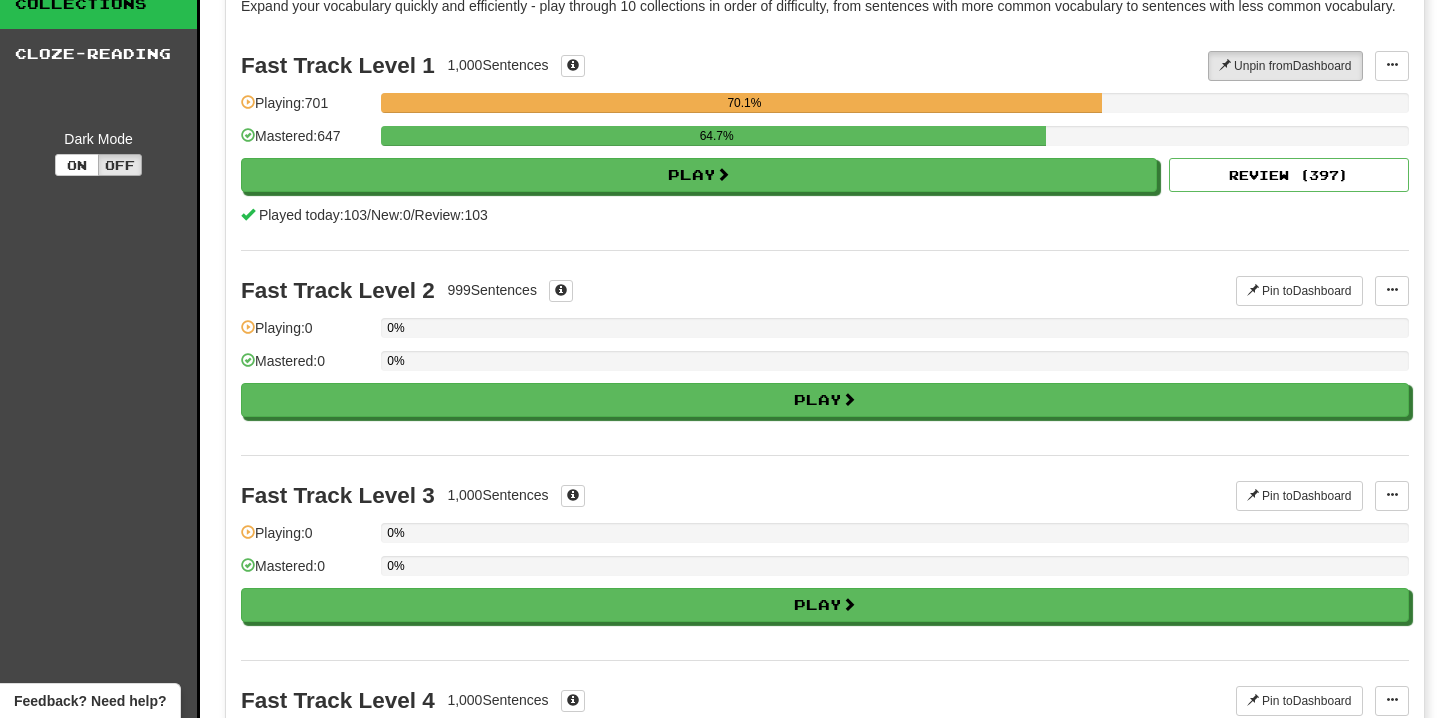 scroll, scrollTop: 0, scrollLeft: 0, axis: both 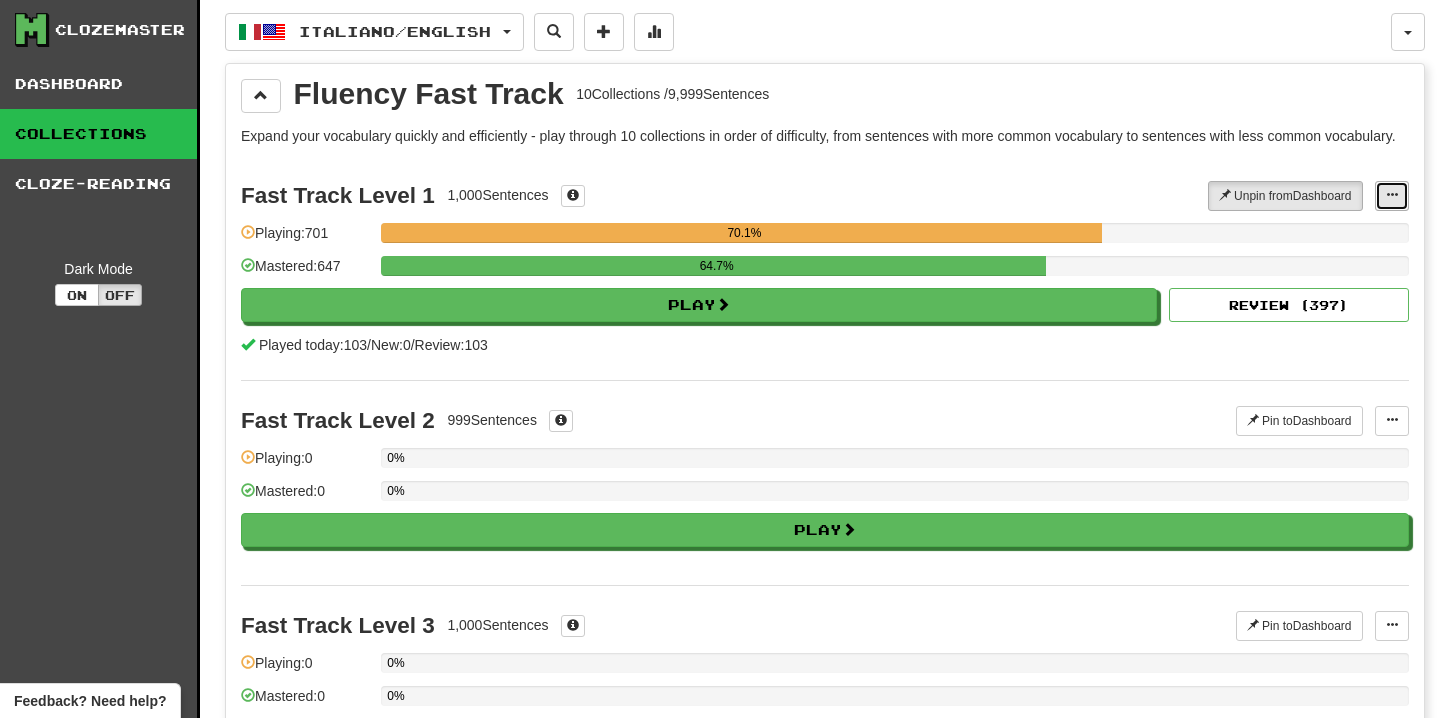 click at bounding box center (1392, 196) 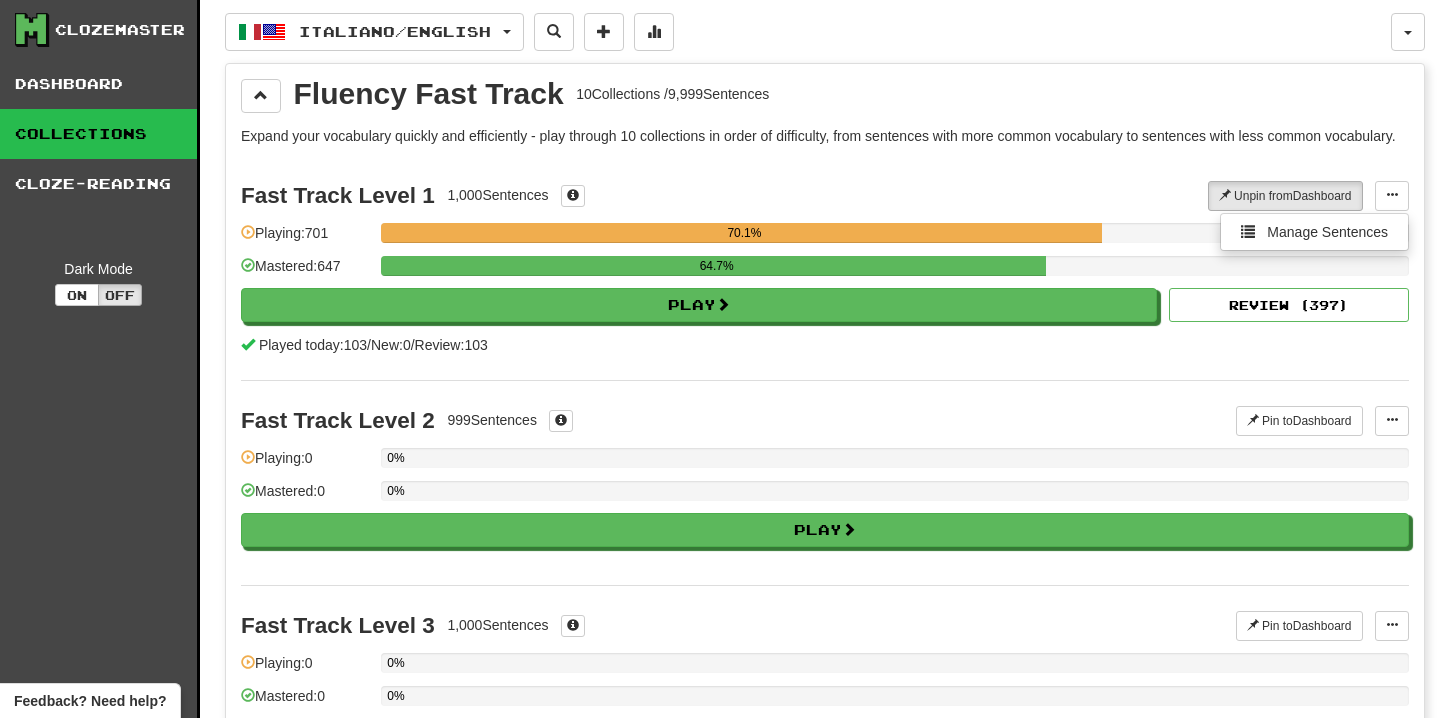 click on "Fast Track Level 2 999 Sentences" at bounding box center [738, 421] 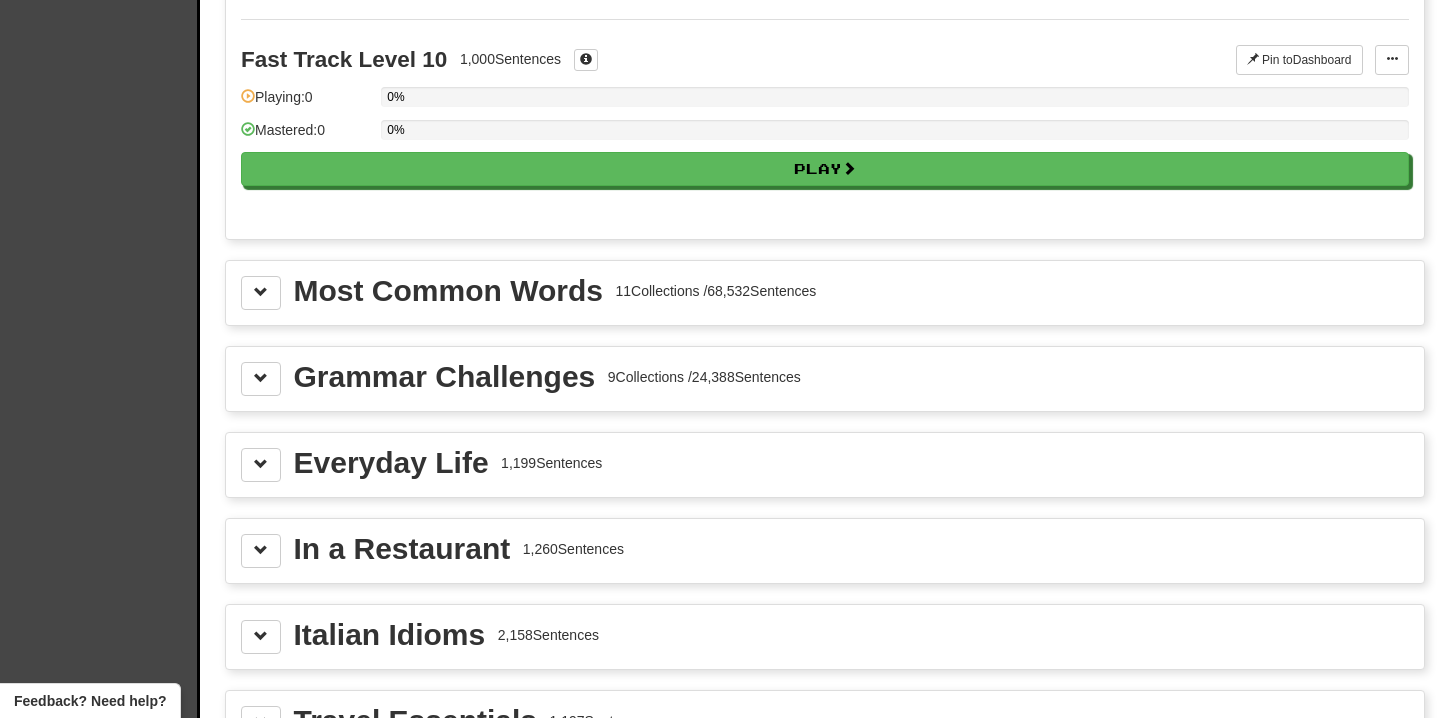 scroll, scrollTop: 2002, scrollLeft: 0, axis: vertical 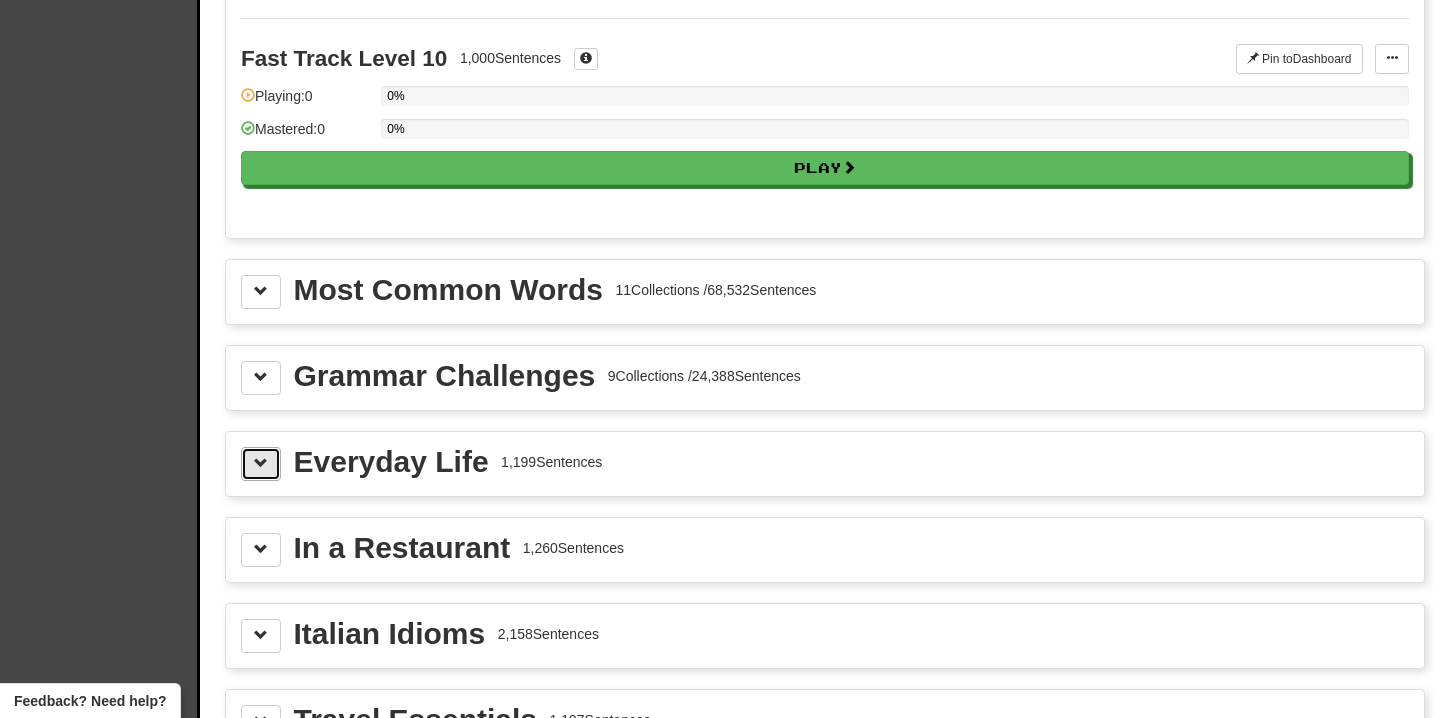 click at bounding box center (261, 463) 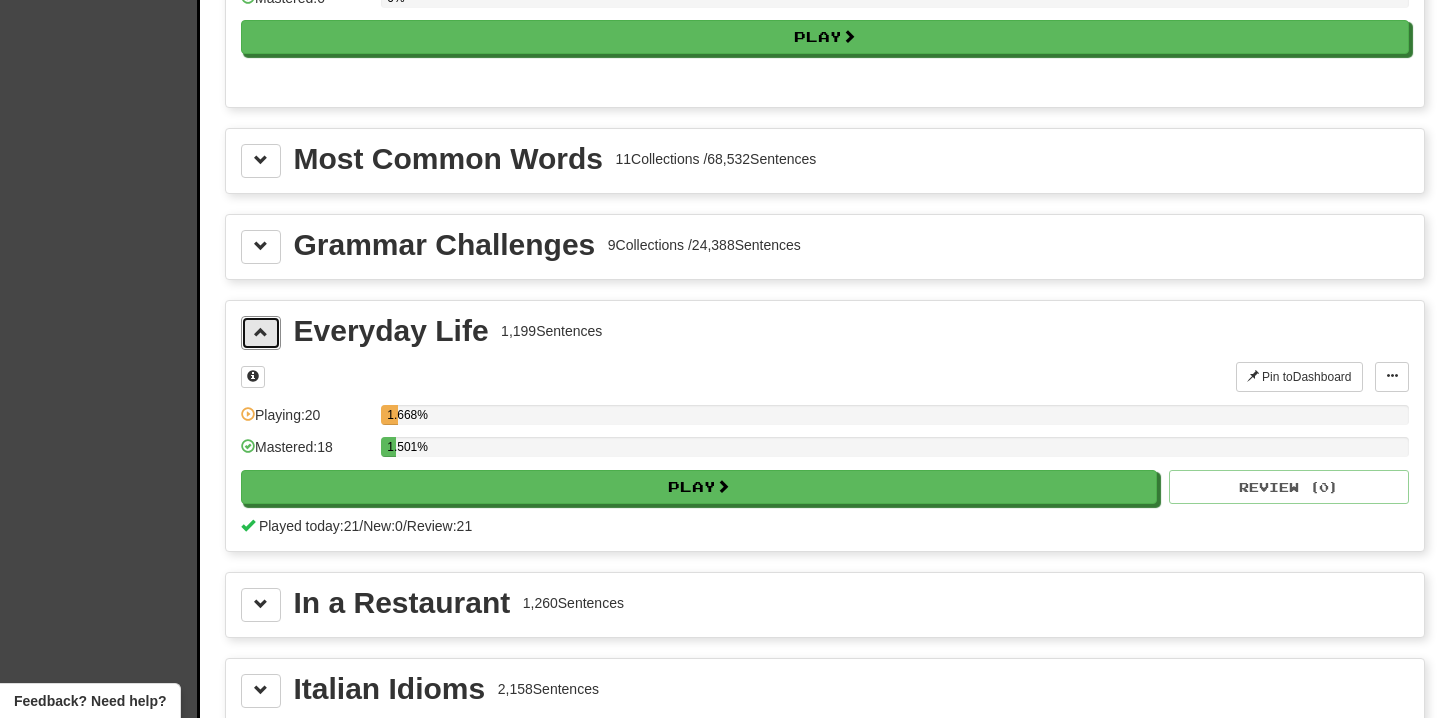 scroll, scrollTop: 2144, scrollLeft: 0, axis: vertical 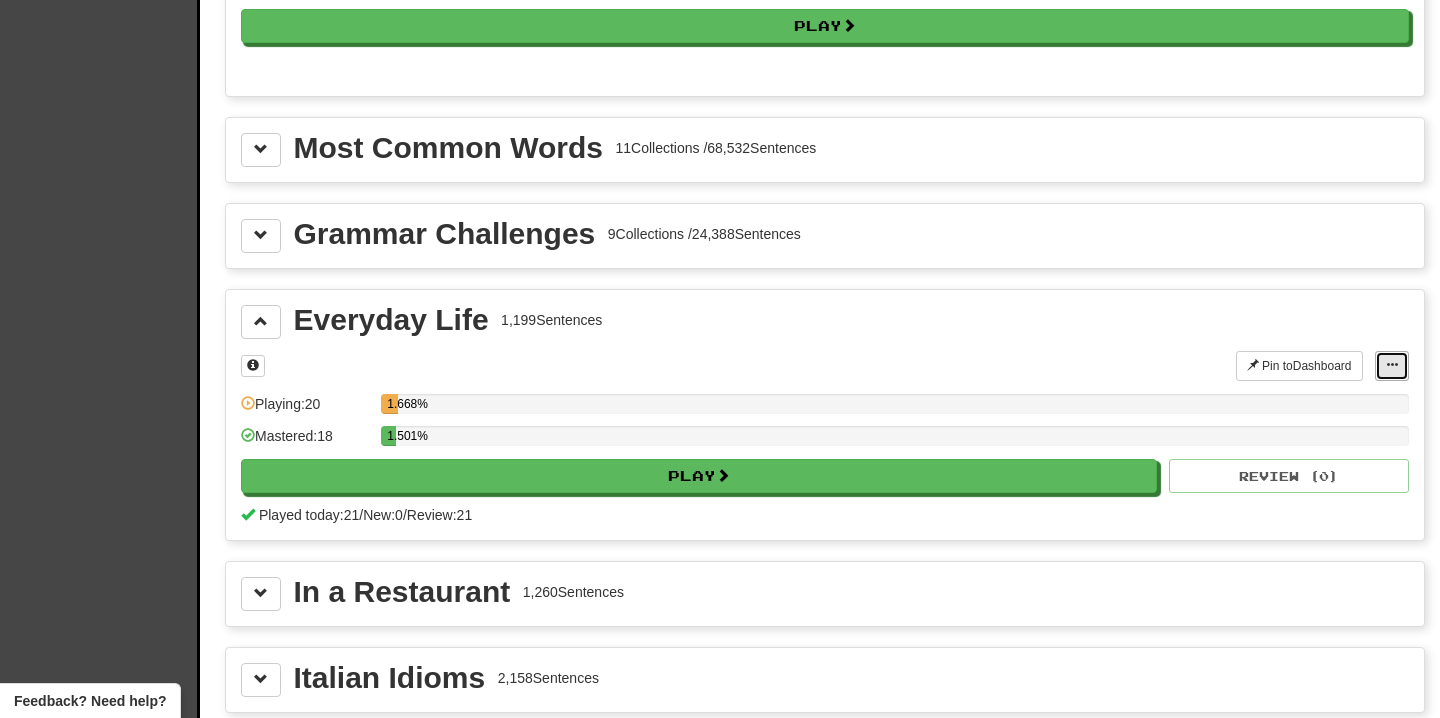 click at bounding box center (1392, 365) 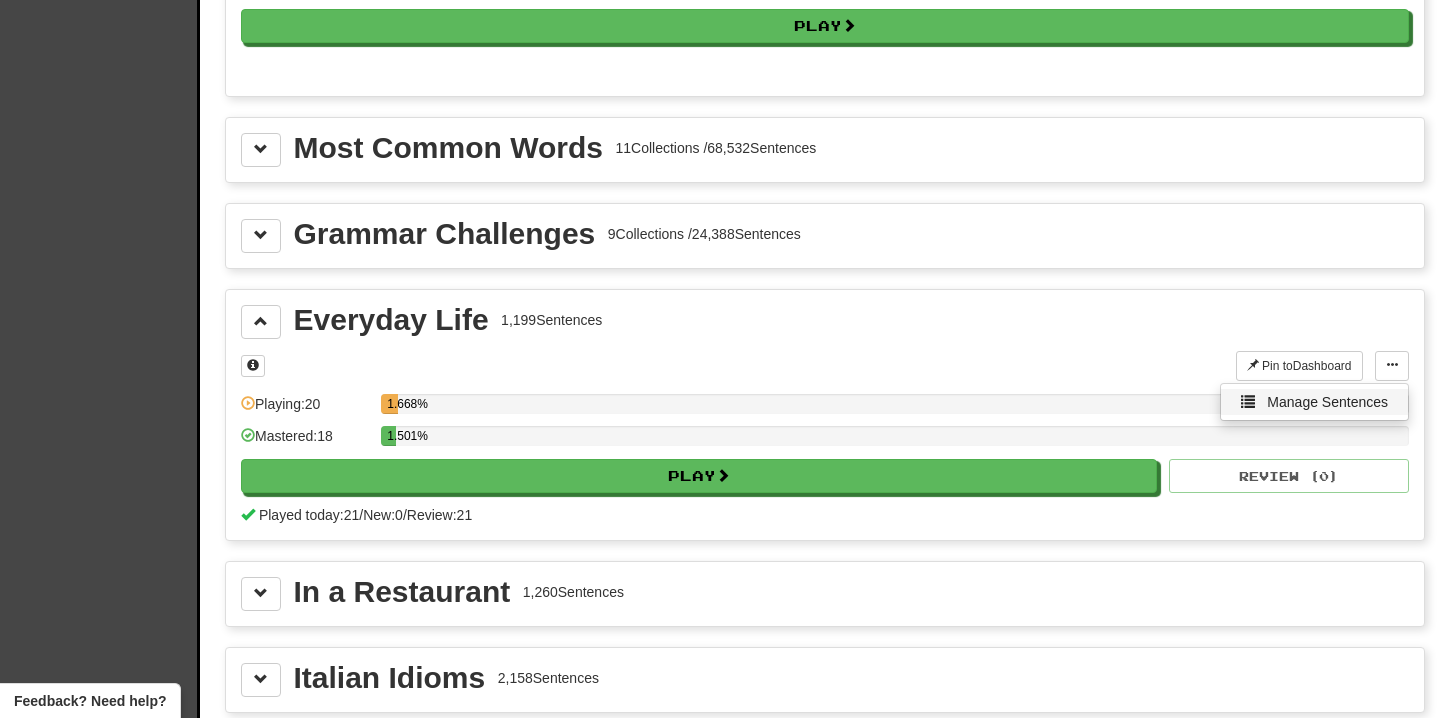click on "Manage Sentences" at bounding box center (1327, 402) 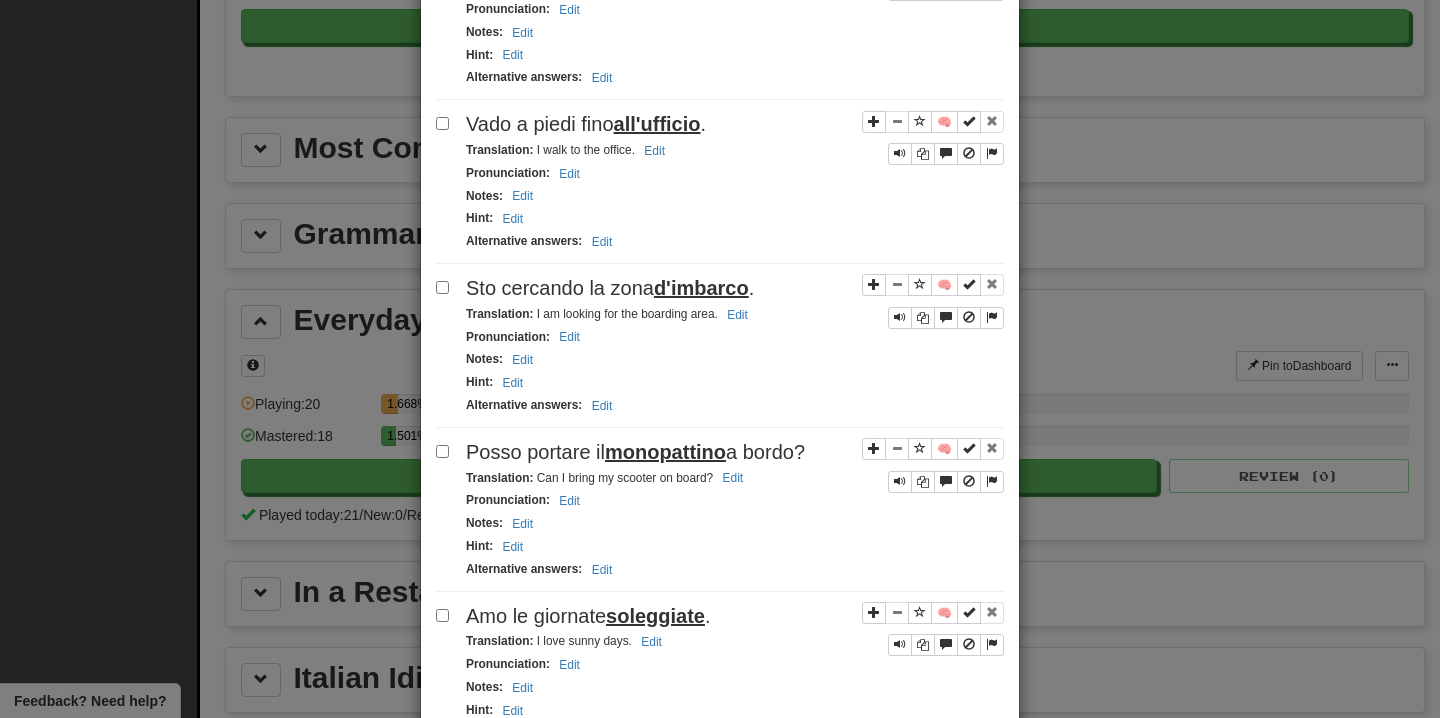 scroll, scrollTop: 3178, scrollLeft: 0, axis: vertical 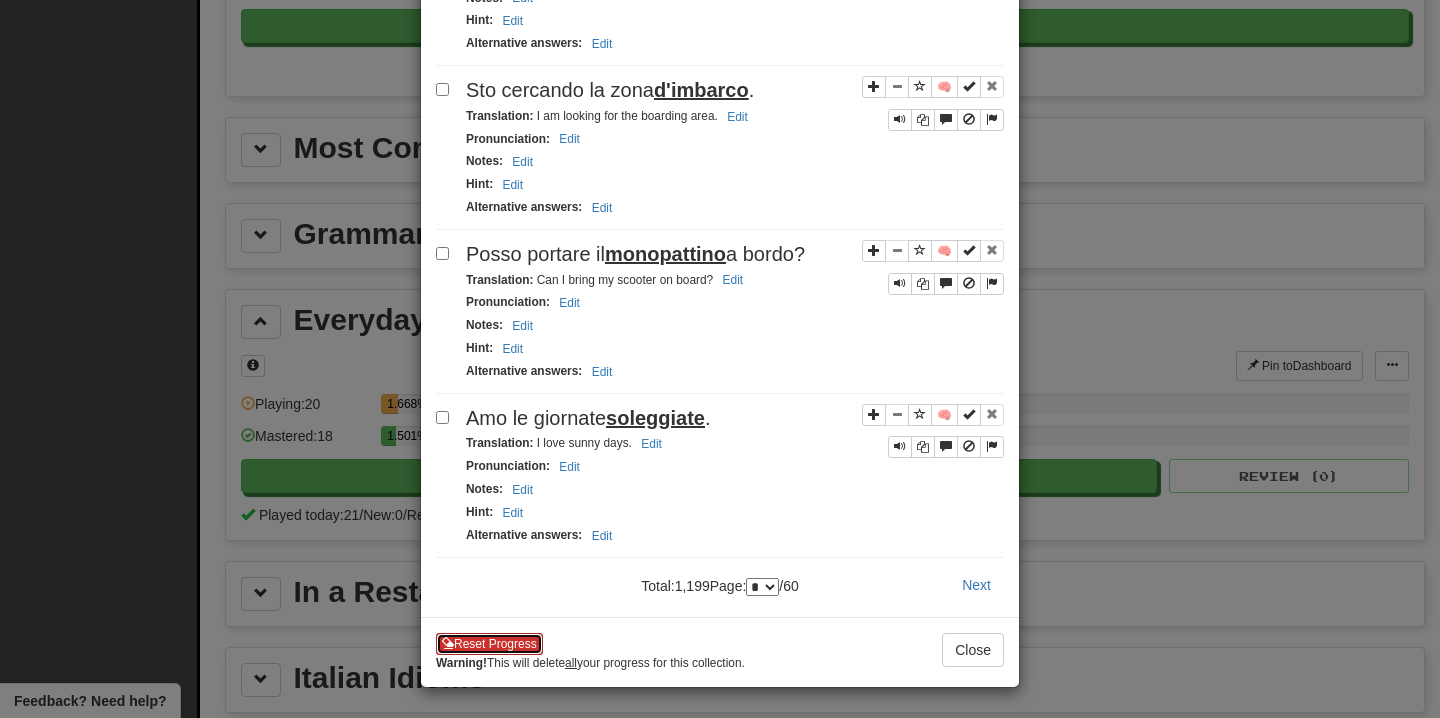 click on "Reset Progress" at bounding box center [489, 644] 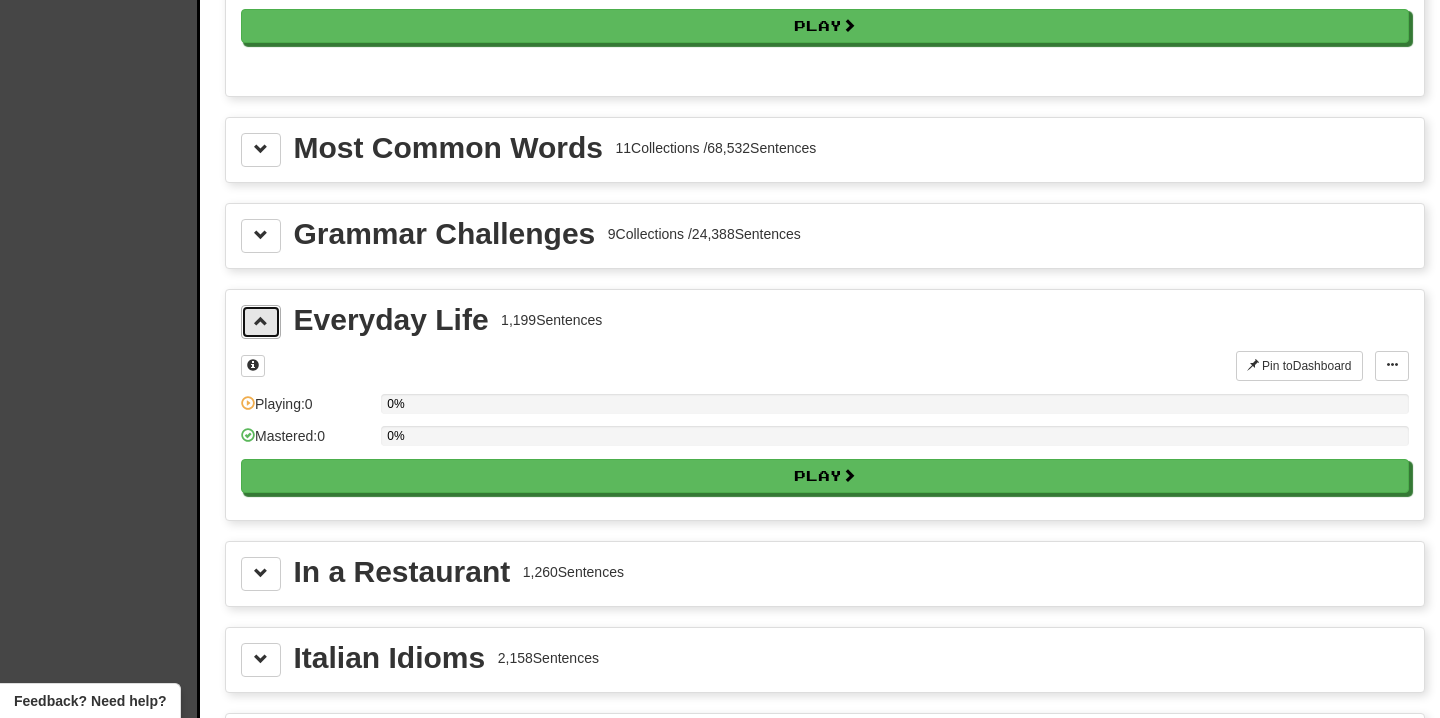 click at bounding box center (261, 322) 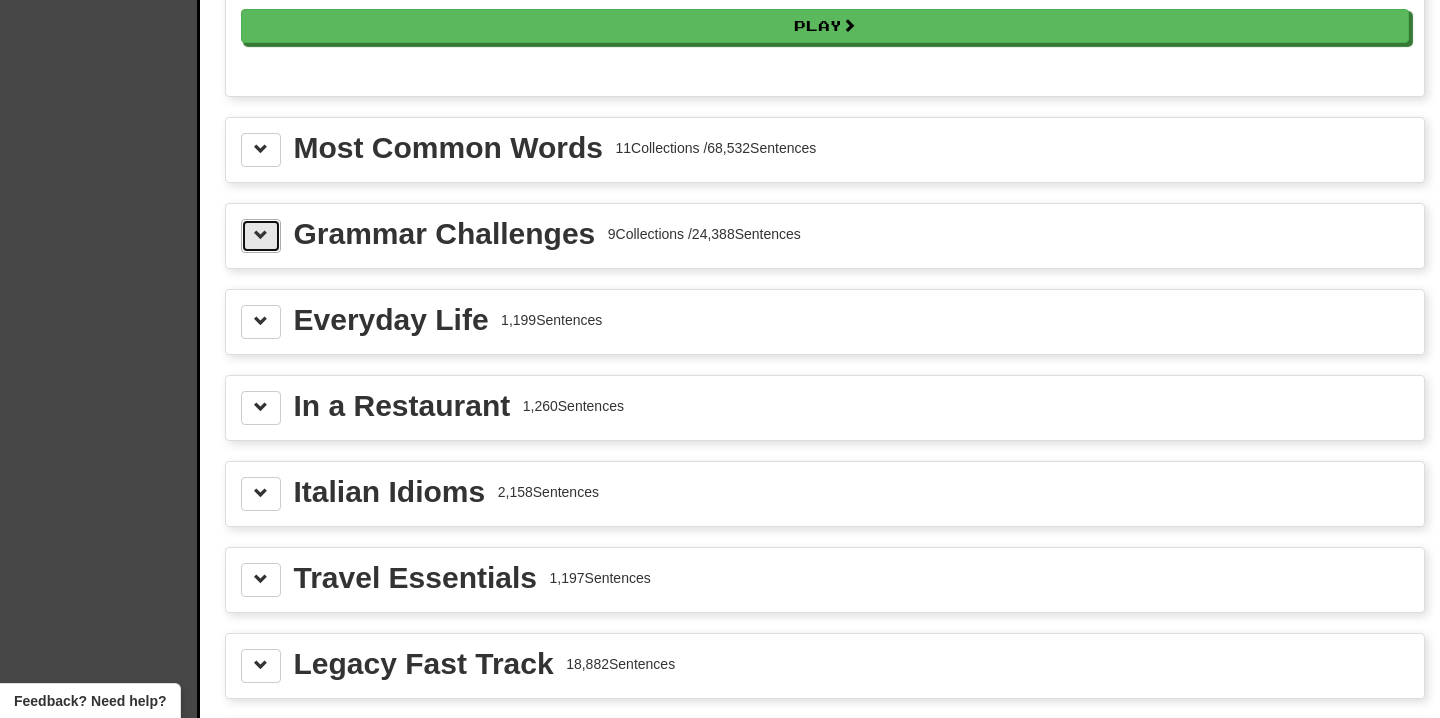 click at bounding box center [261, 236] 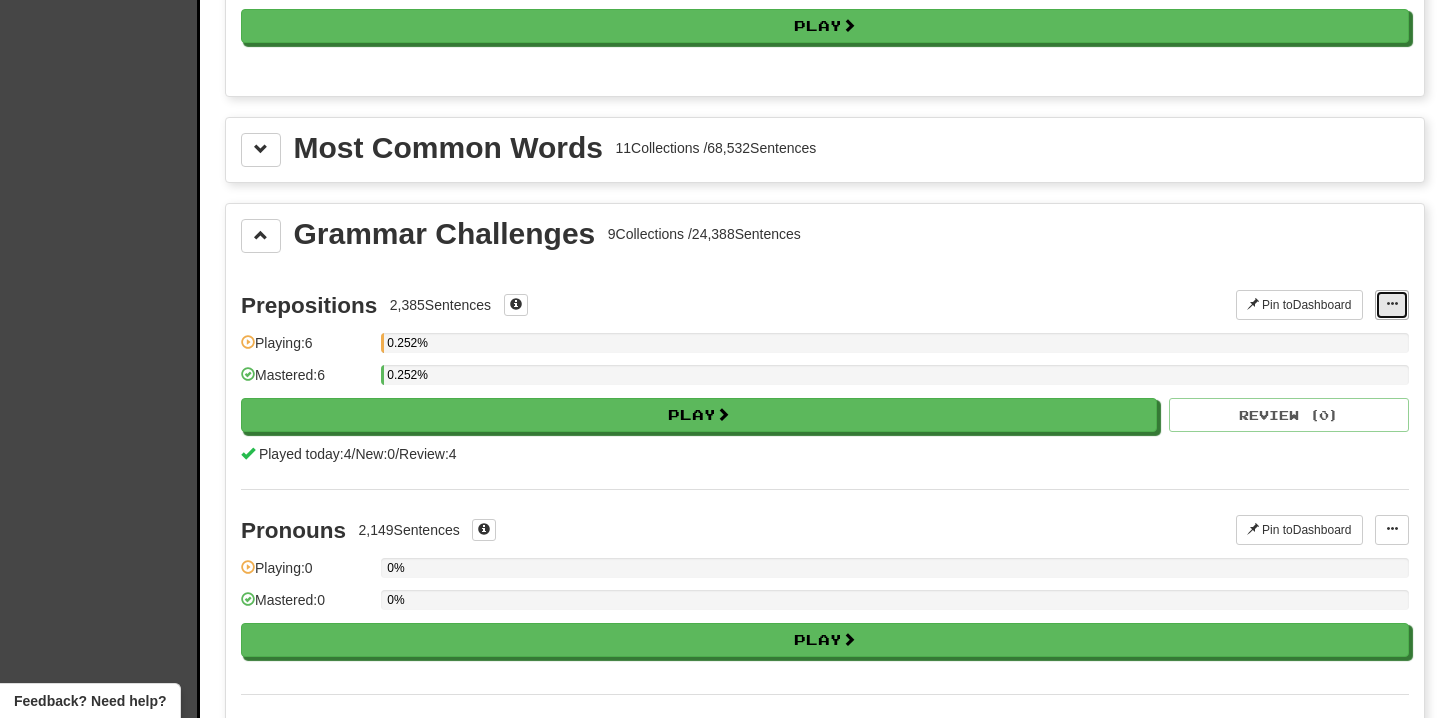 click at bounding box center (1392, 304) 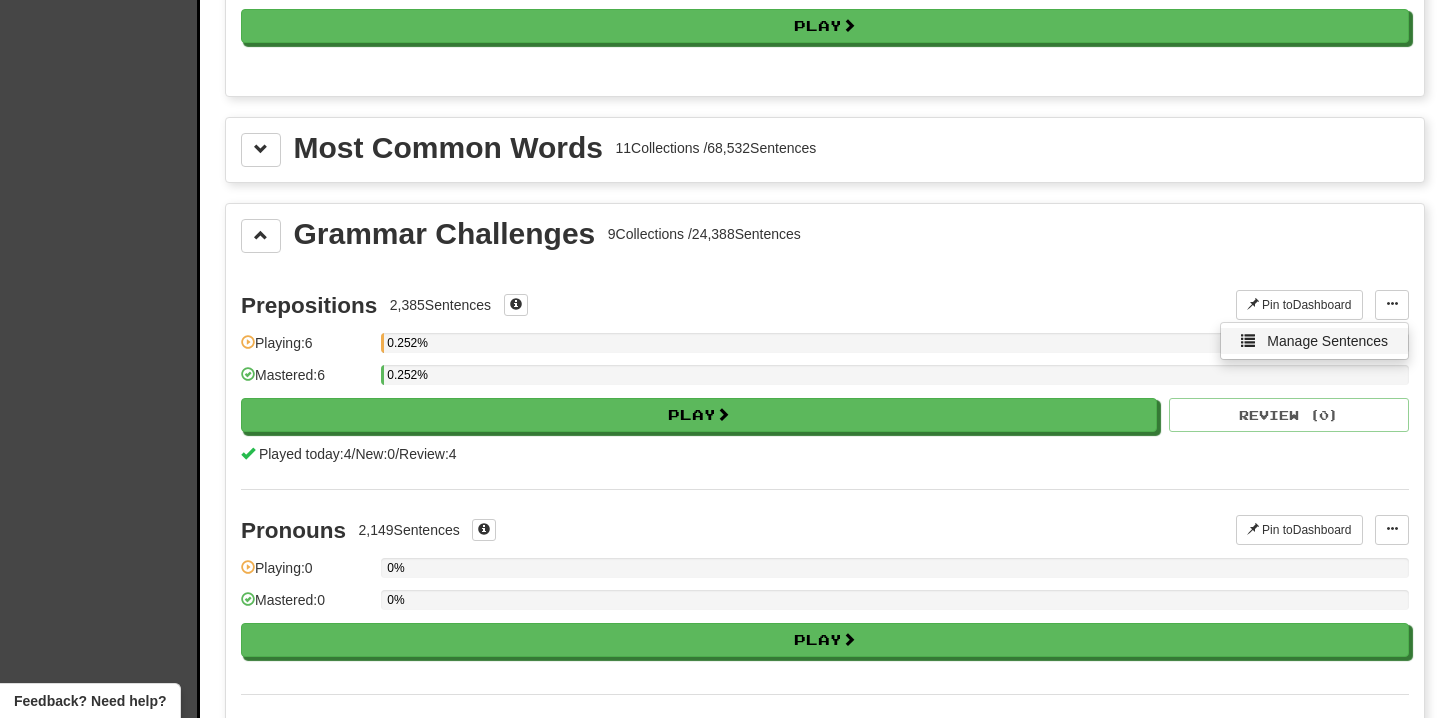 click on "Manage Sentences" at bounding box center (1327, 341) 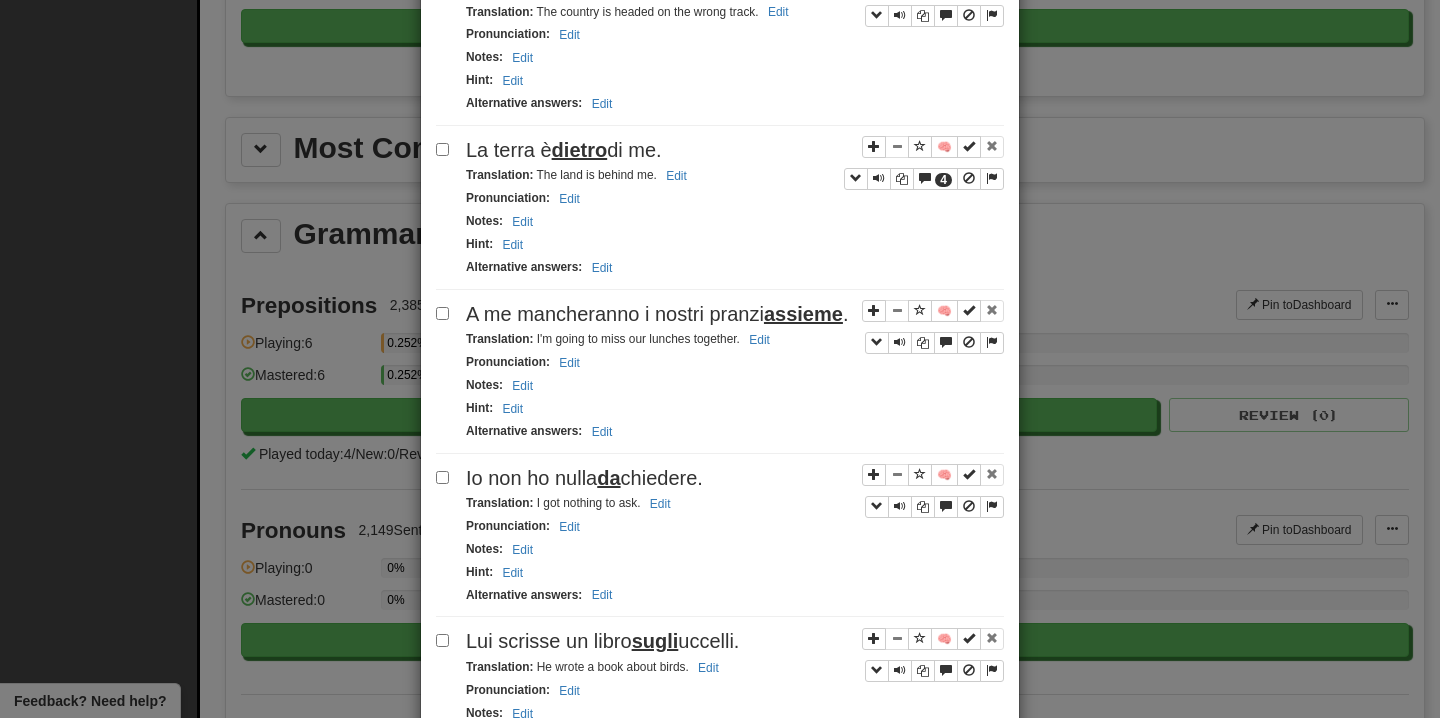 scroll, scrollTop: 3198, scrollLeft: 0, axis: vertical 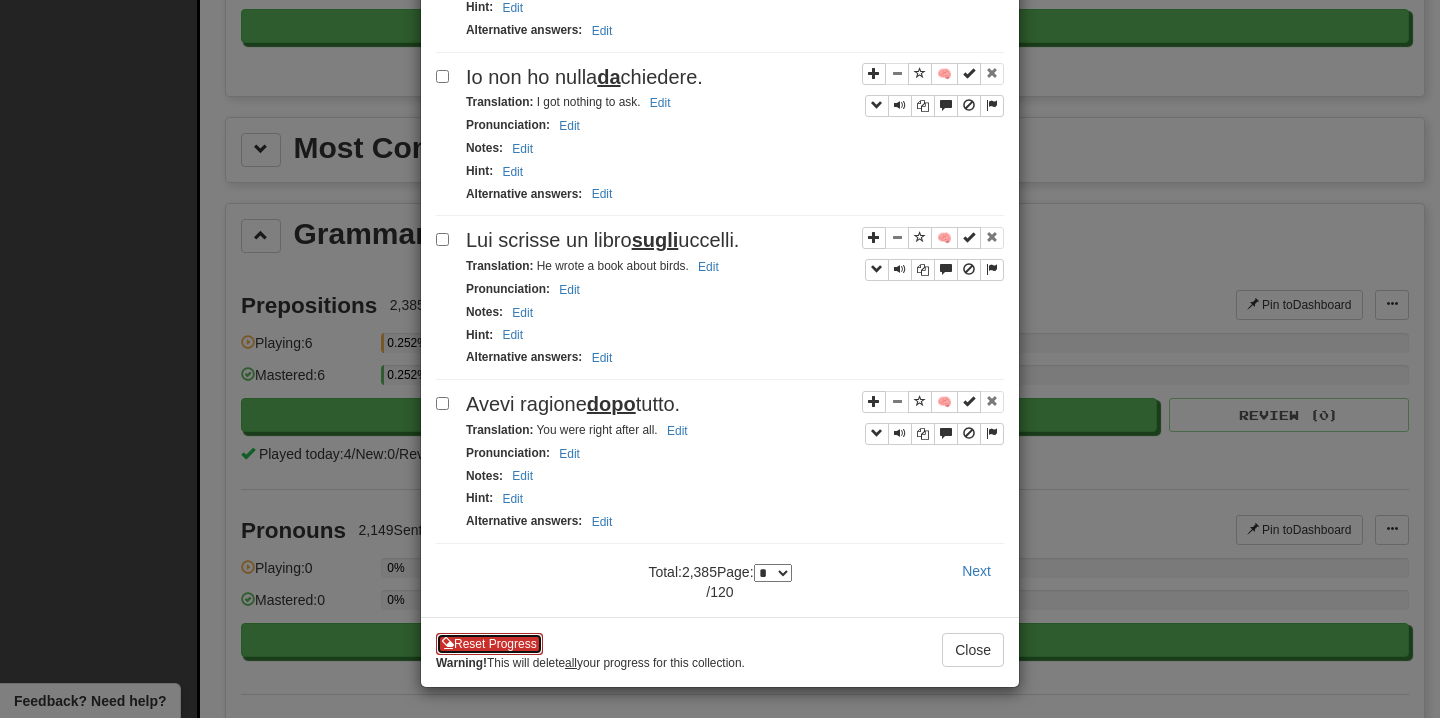 click on "Reset Progress" at bounding box center (489, 644) 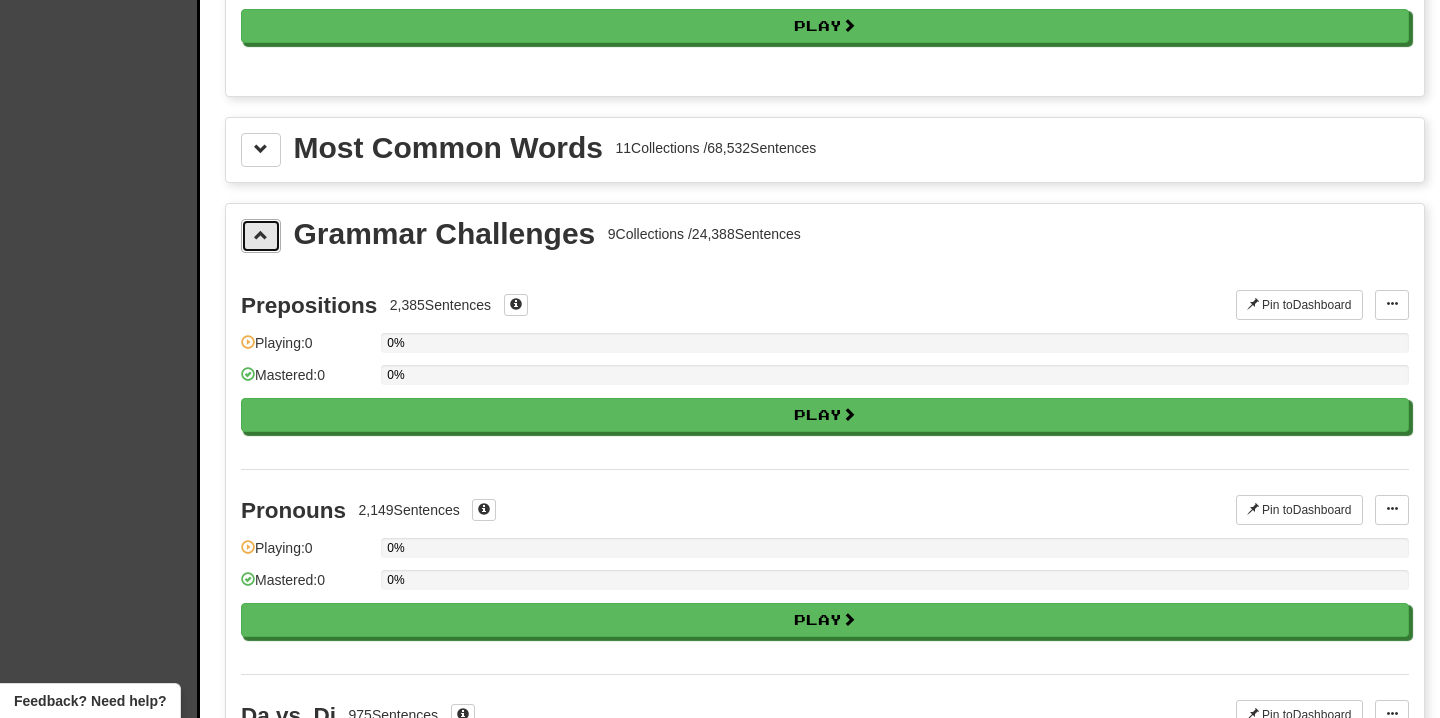 click at bounding box center (261, 236) 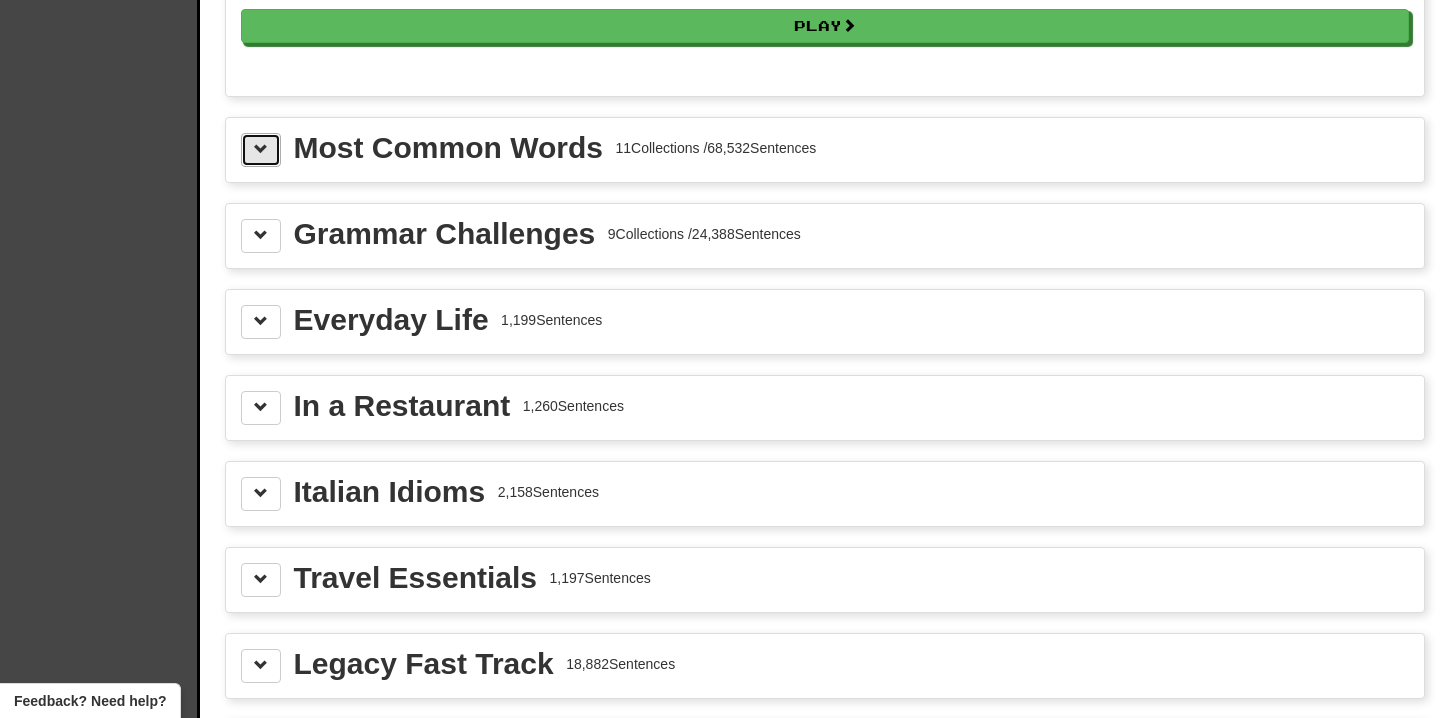 click at bounding box center (261, 150) 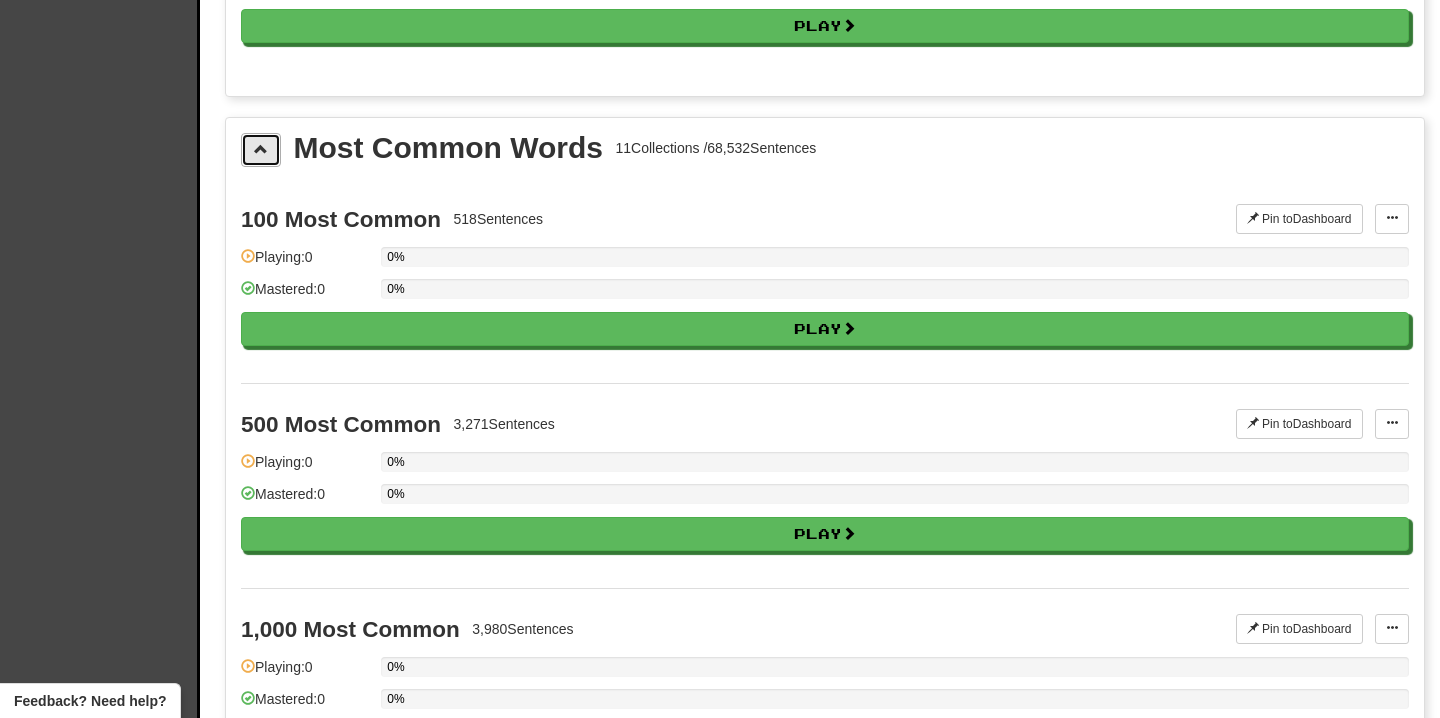 click at bounding box center [261, 150] 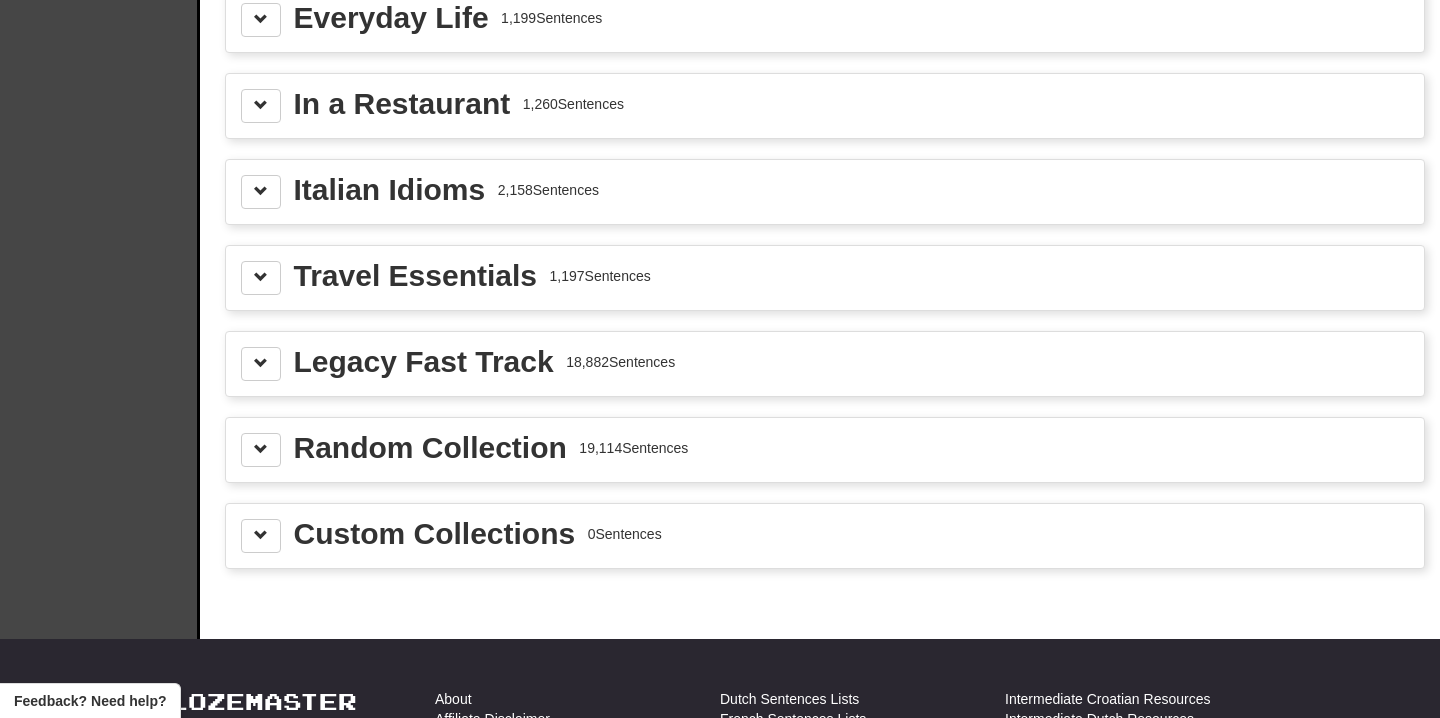 scroll, scrollTop: 2468, scrollLeft: 0, axis: vertical 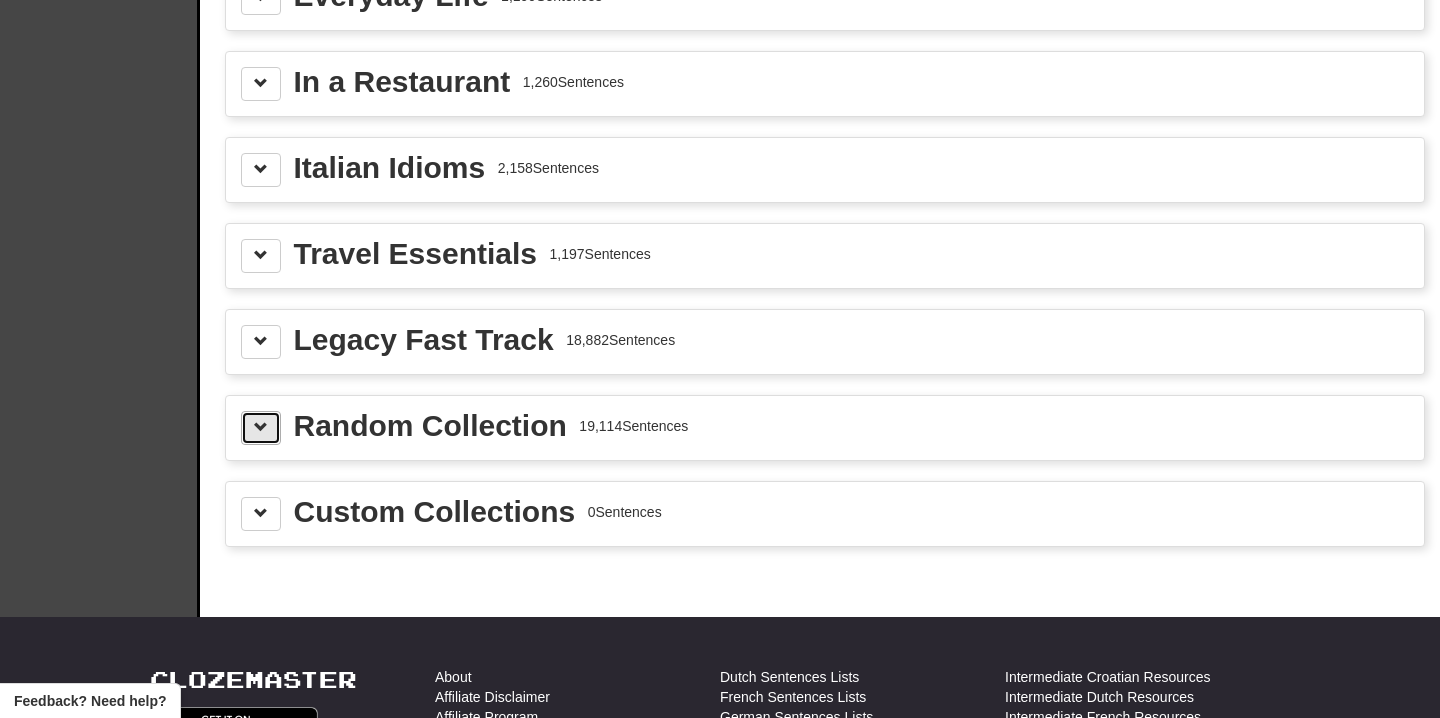 click at bounding box center [261, 428] 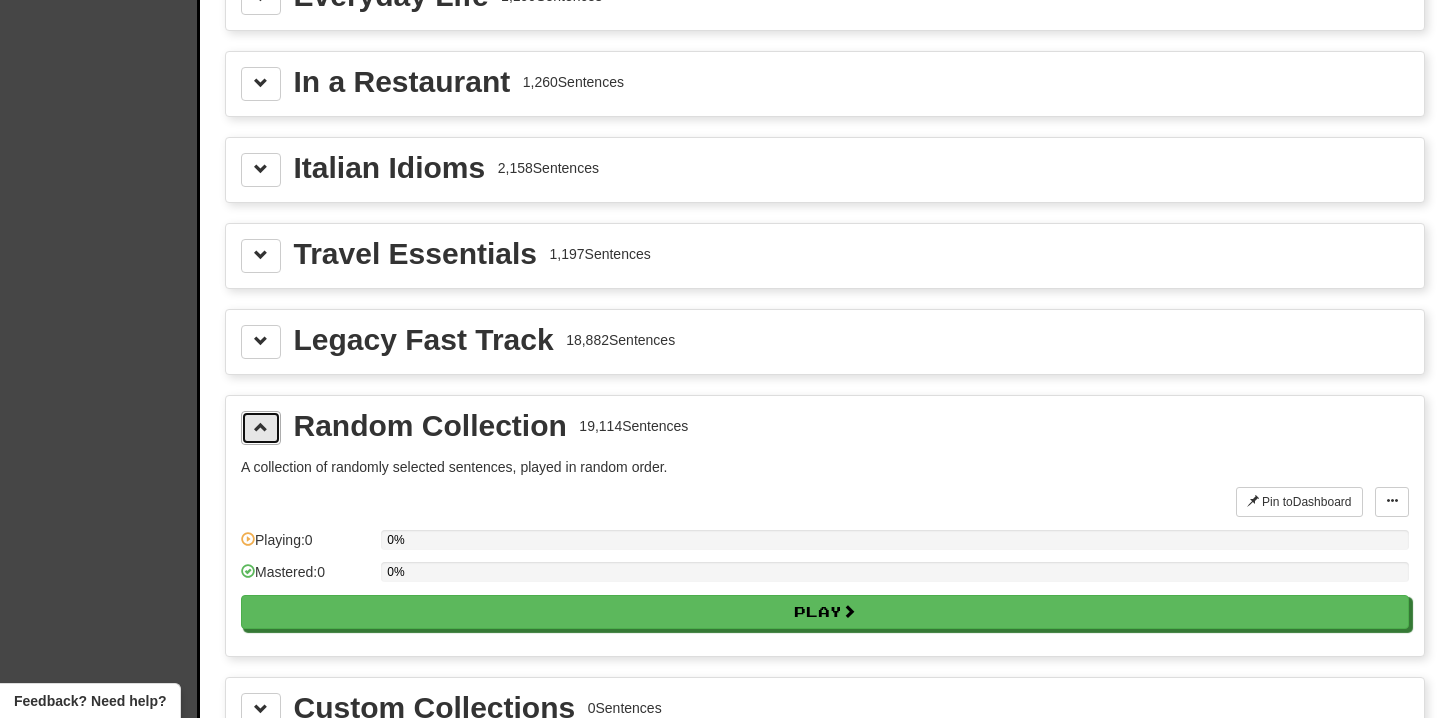 click at bounding box center (261, 427) 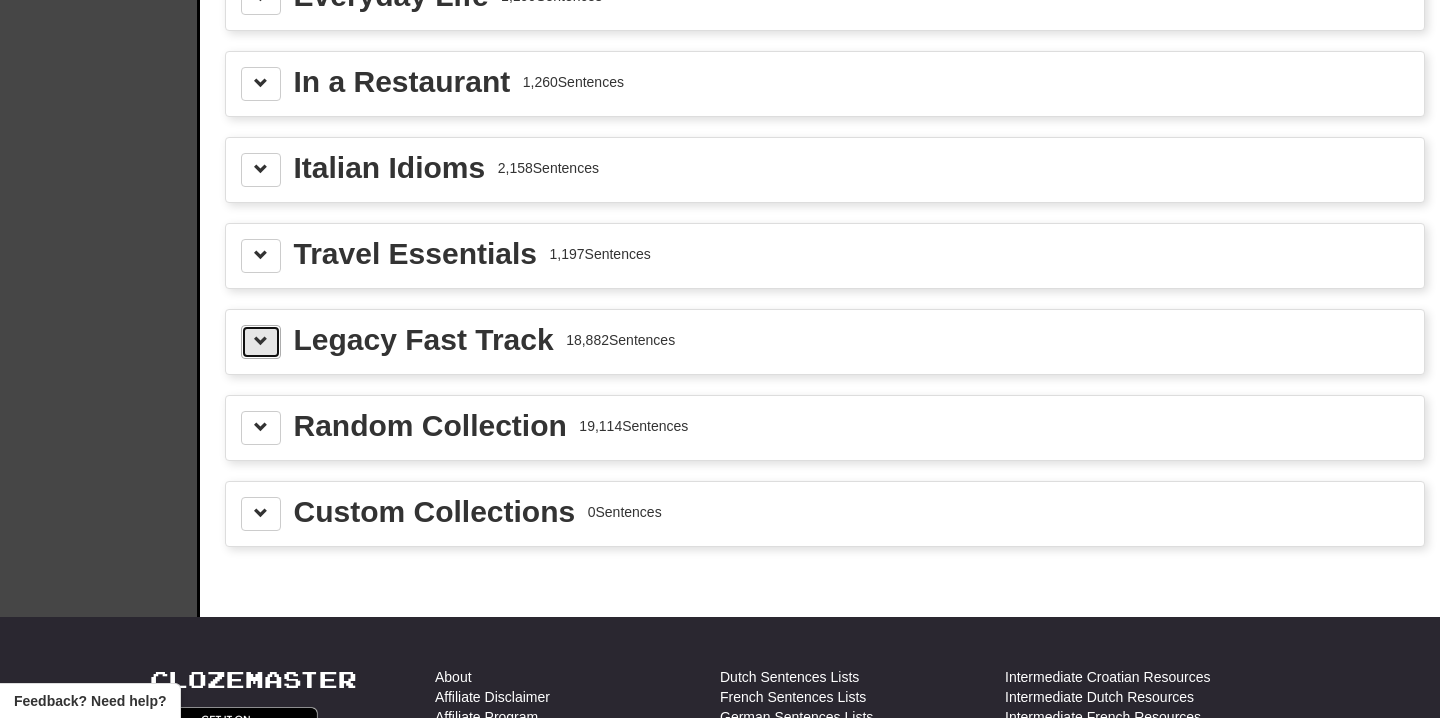 click at bounding box center (261, 342) 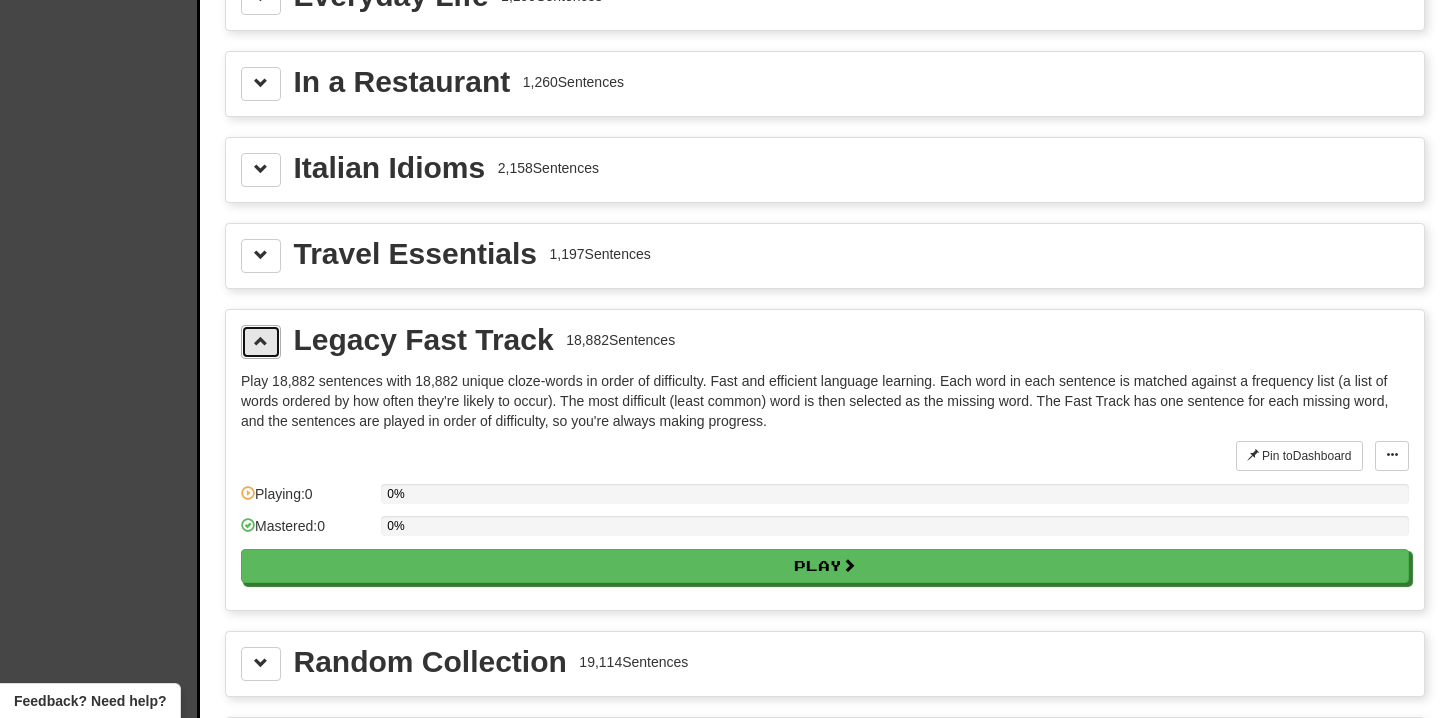 click at bounding box center (261, 342) 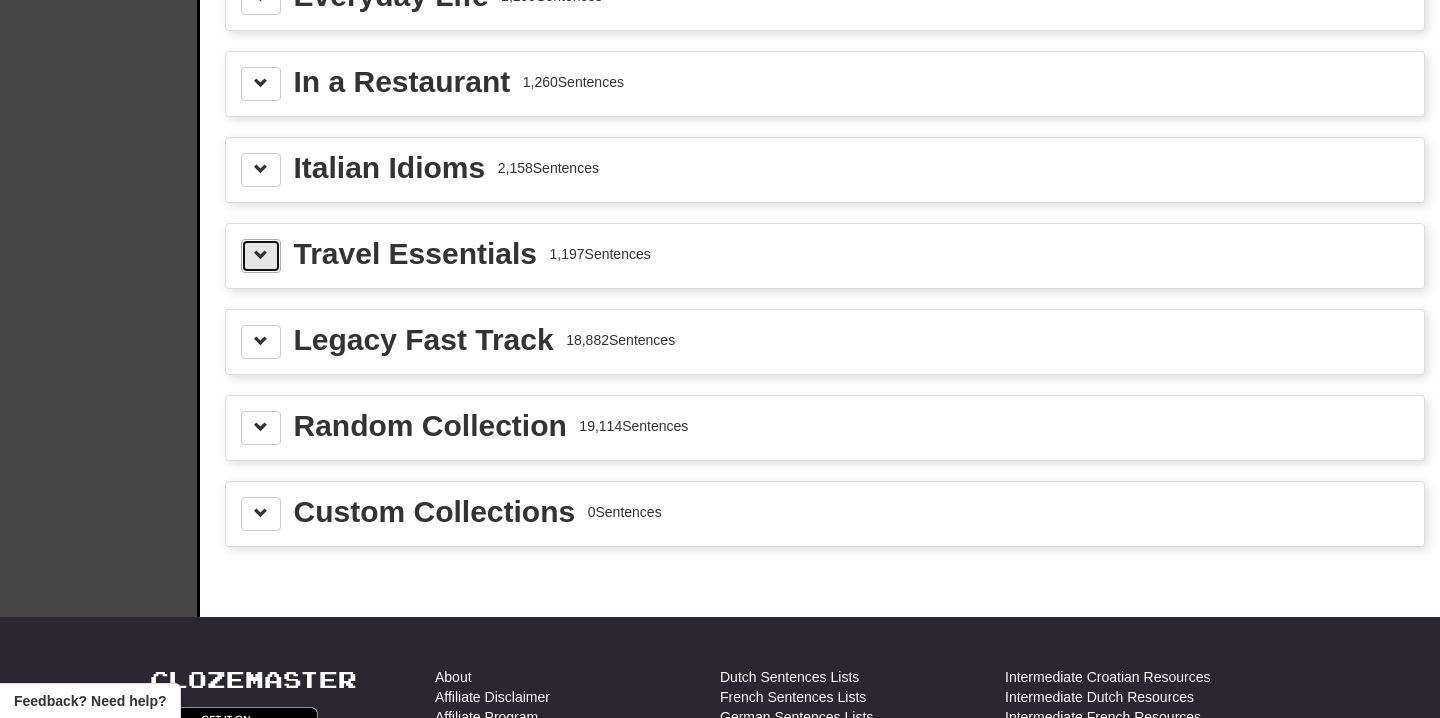 click at bounding box center (261, 256) 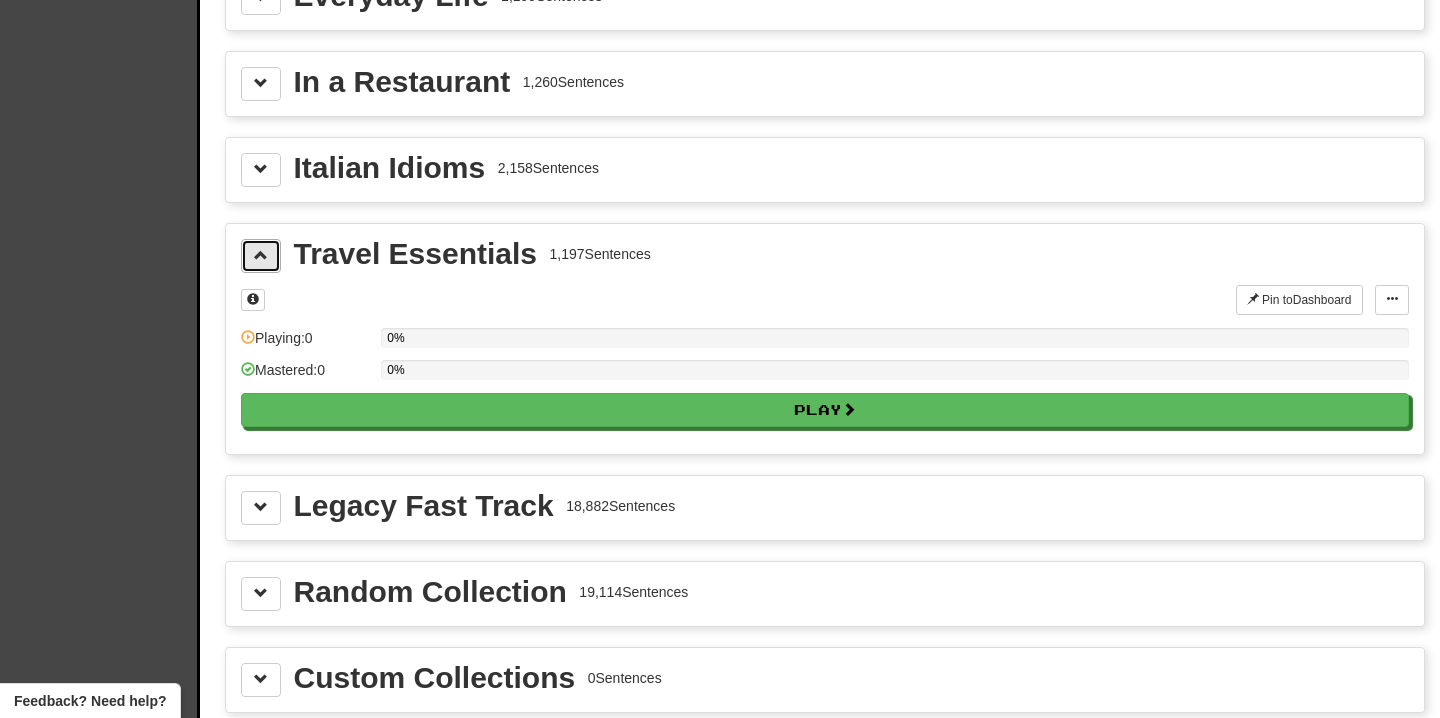 click at bounding box center (261, 256) 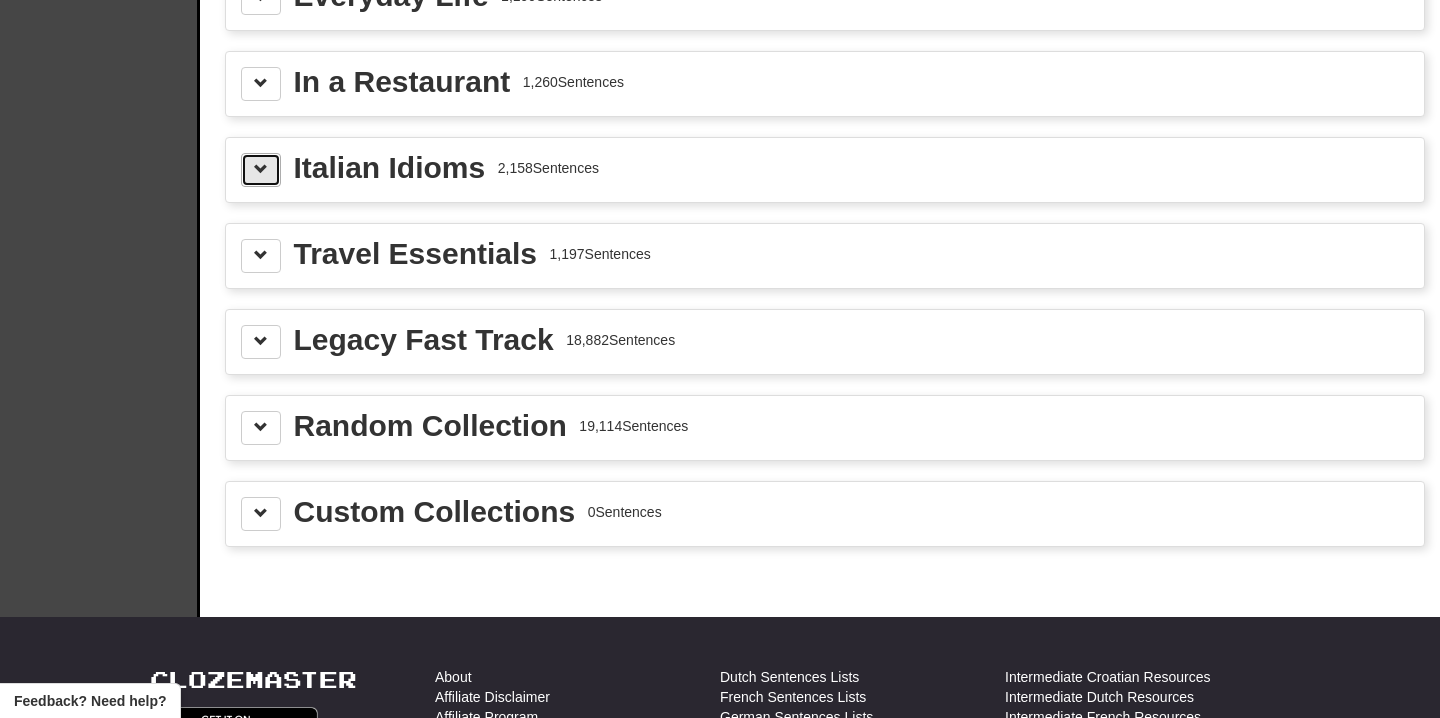 click at bounding box center [261, 170] 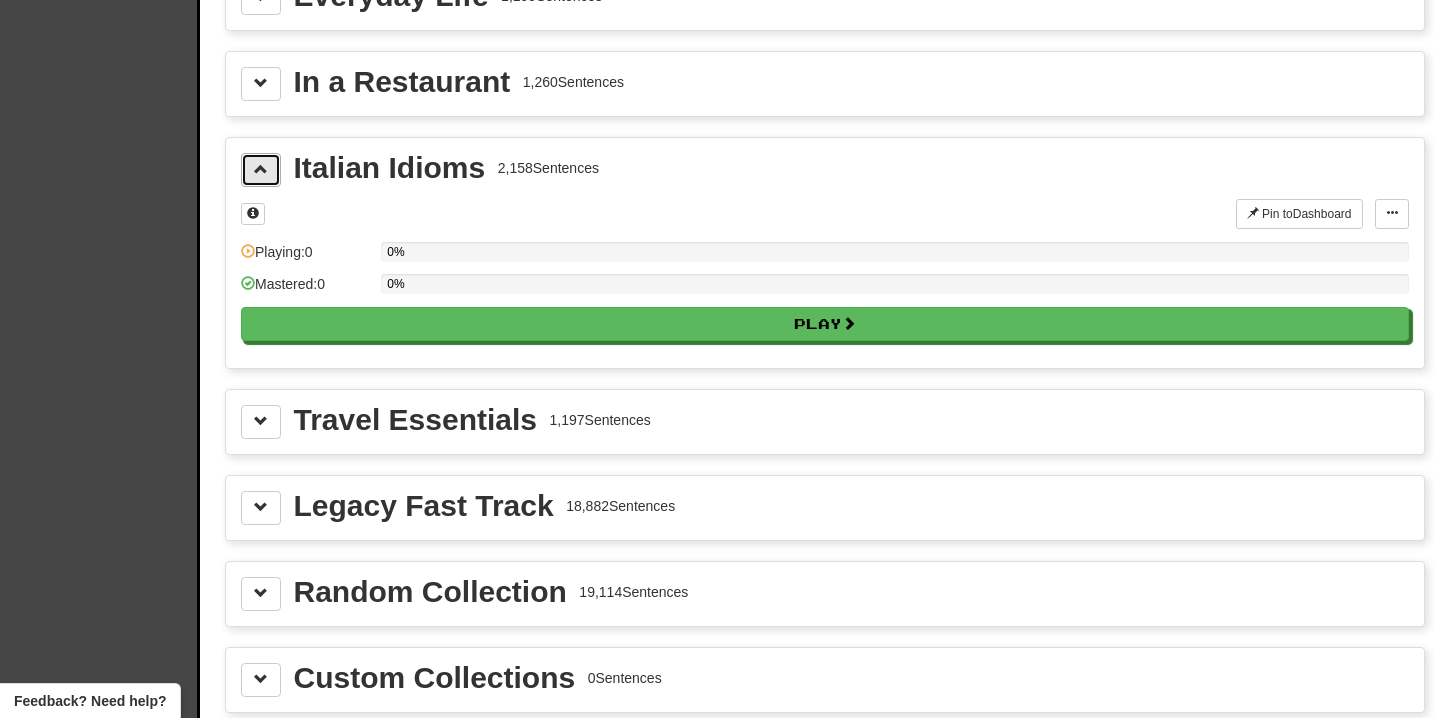 click at bounding box center [261, 170] 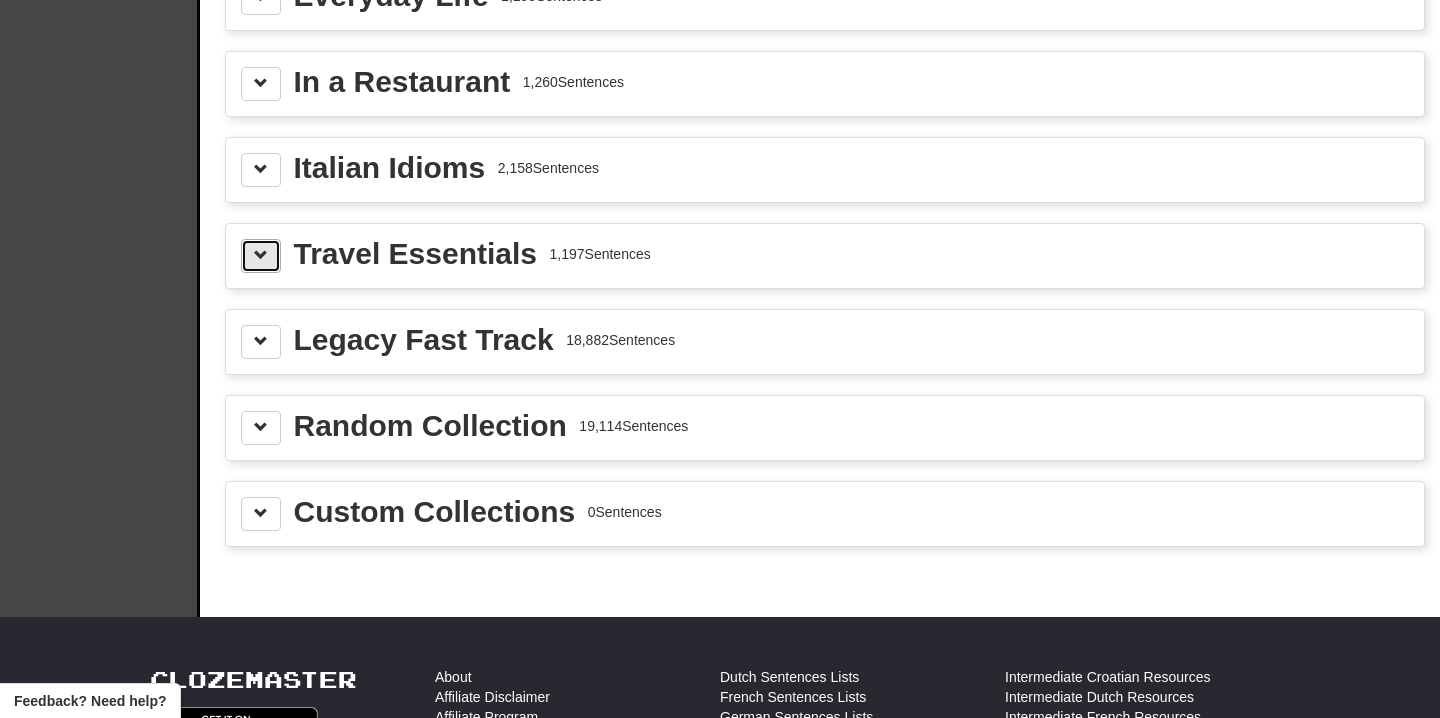 click at bounding box center [261, 256] 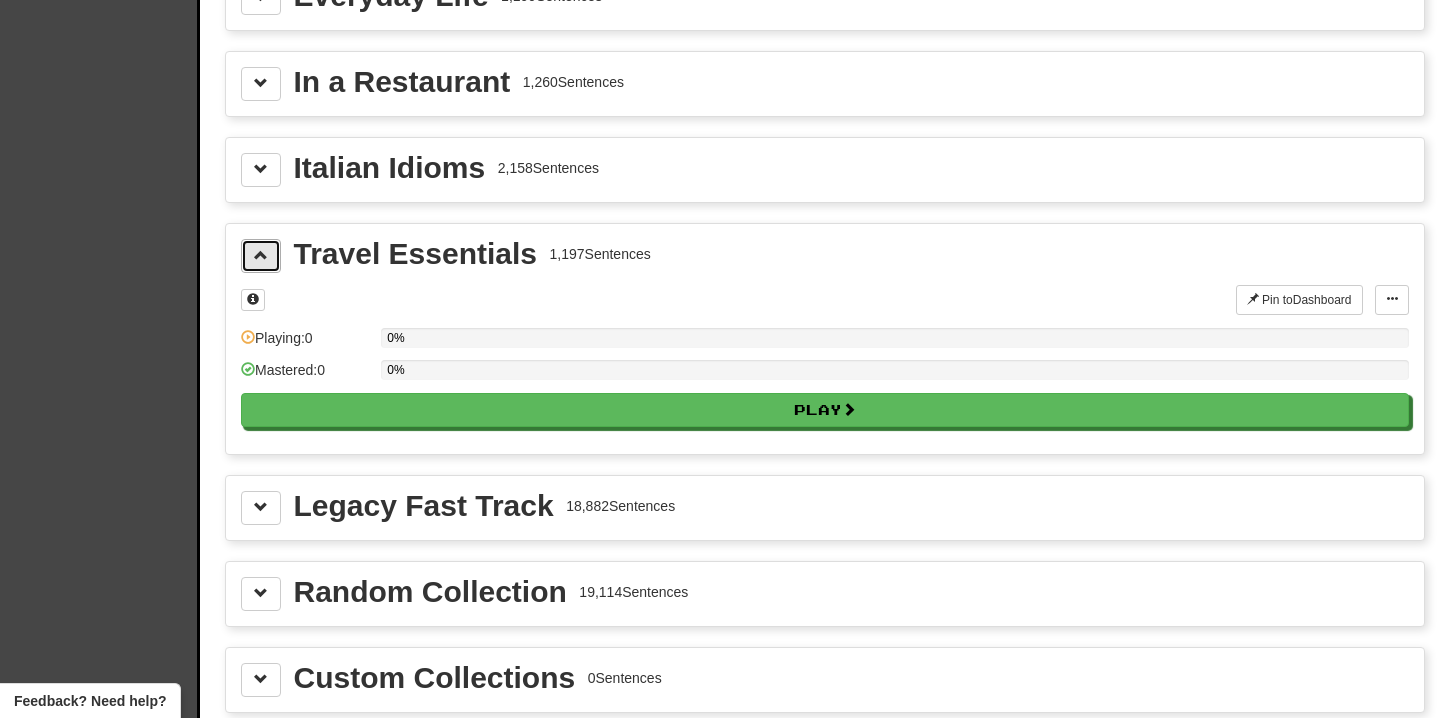 click at bounding box center [261, 256] 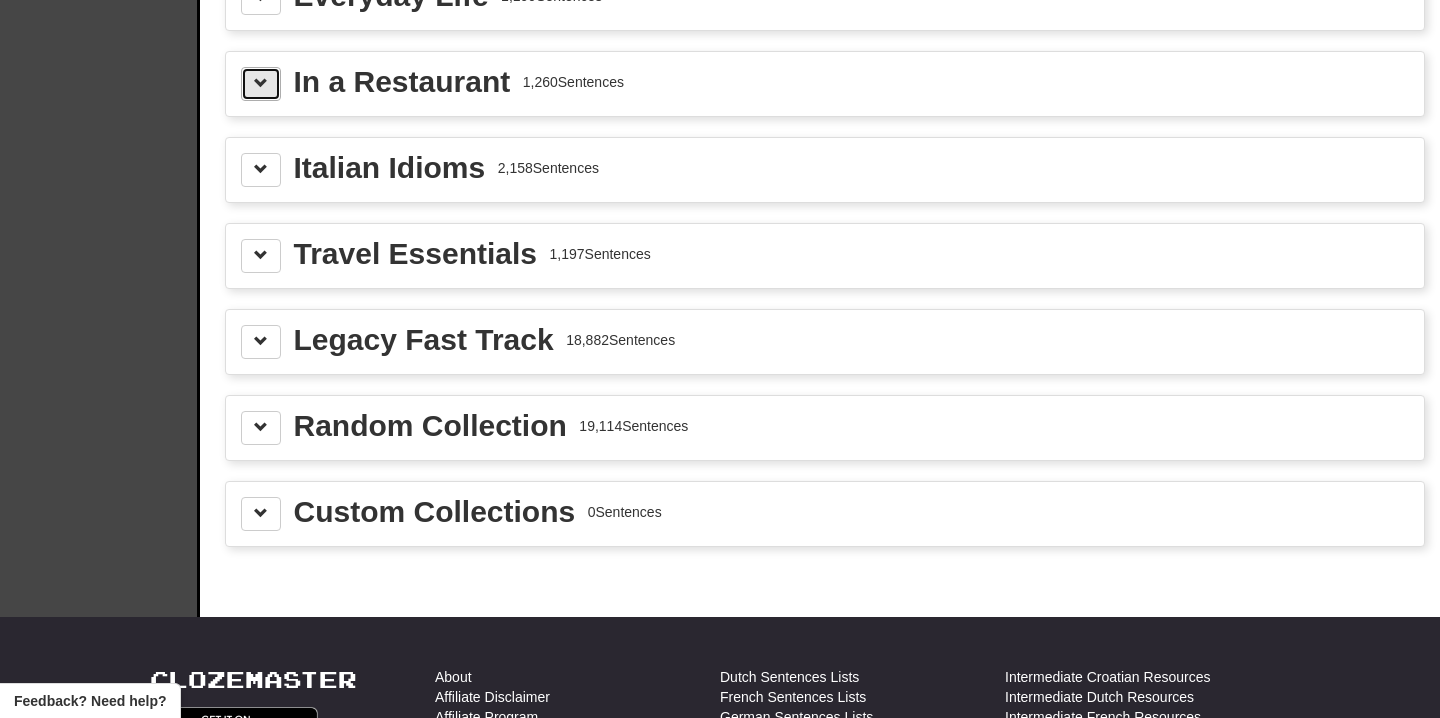 click at bounding box center (261, 84) 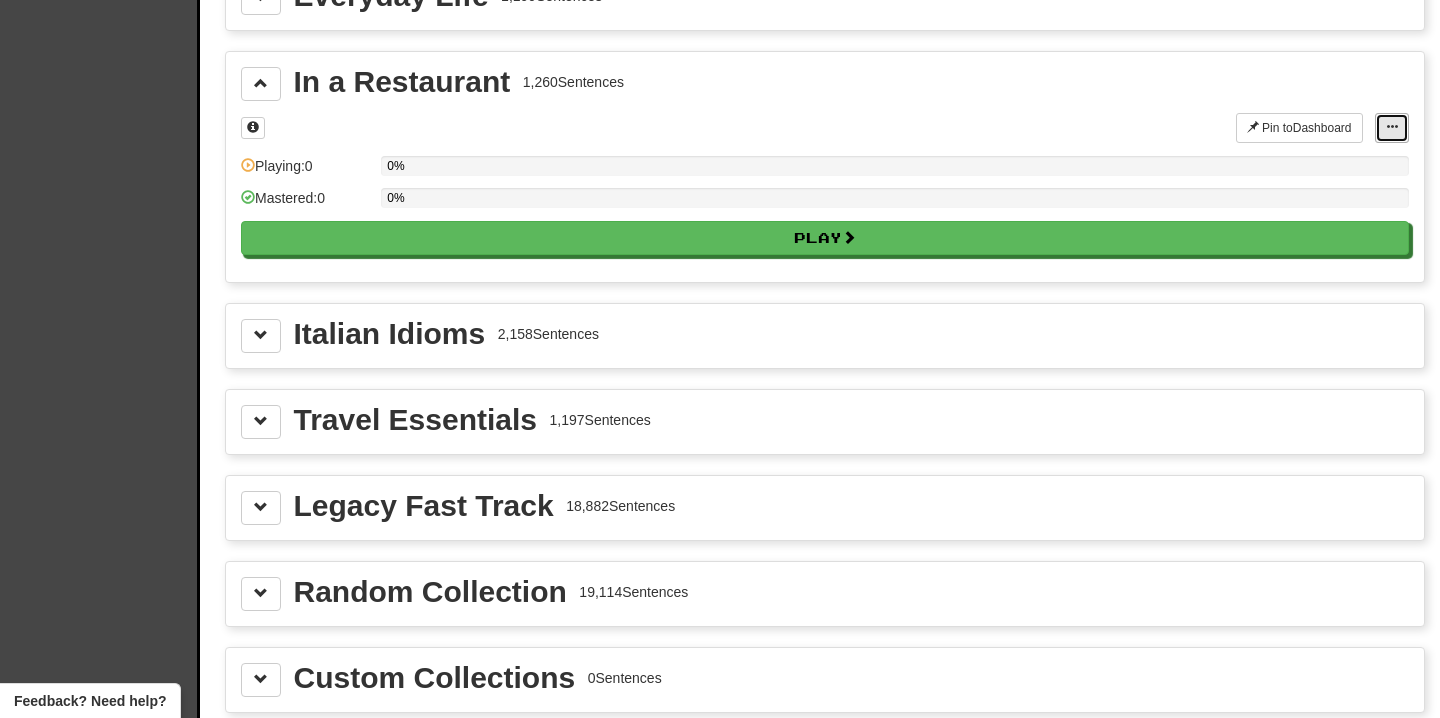 click at bounding box center [1392, 128] 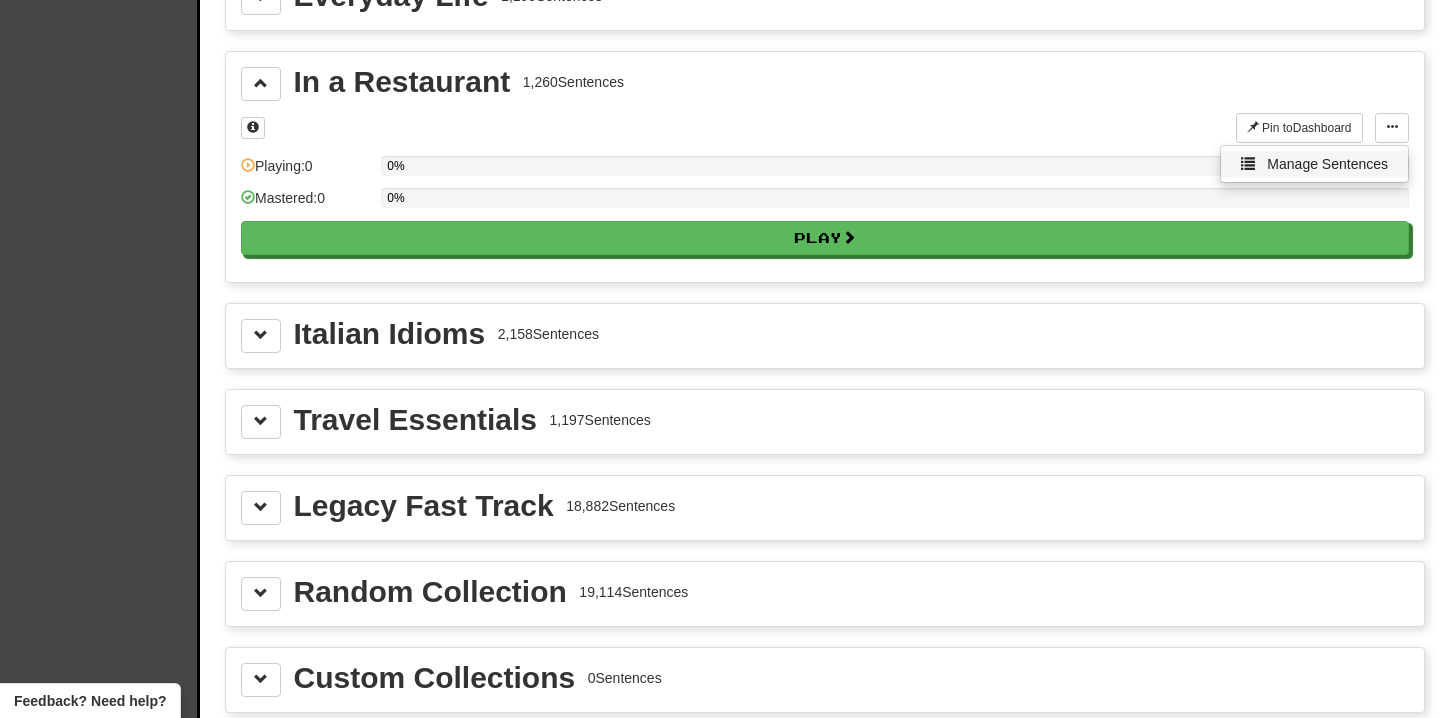 click on "Manage Sentences" at bounding box center [1314, 164] 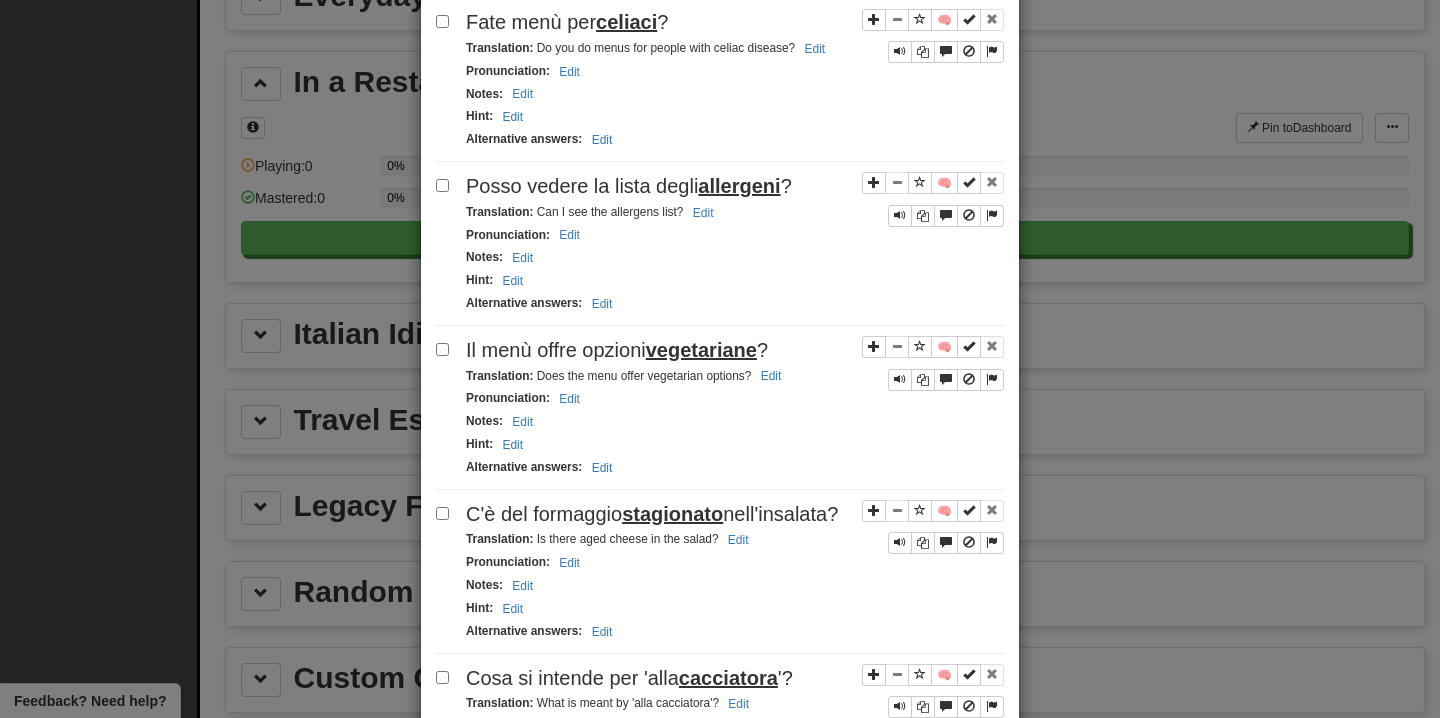 scroll, scrollTop: 3206, scrollLeft: 0, axis: vertical 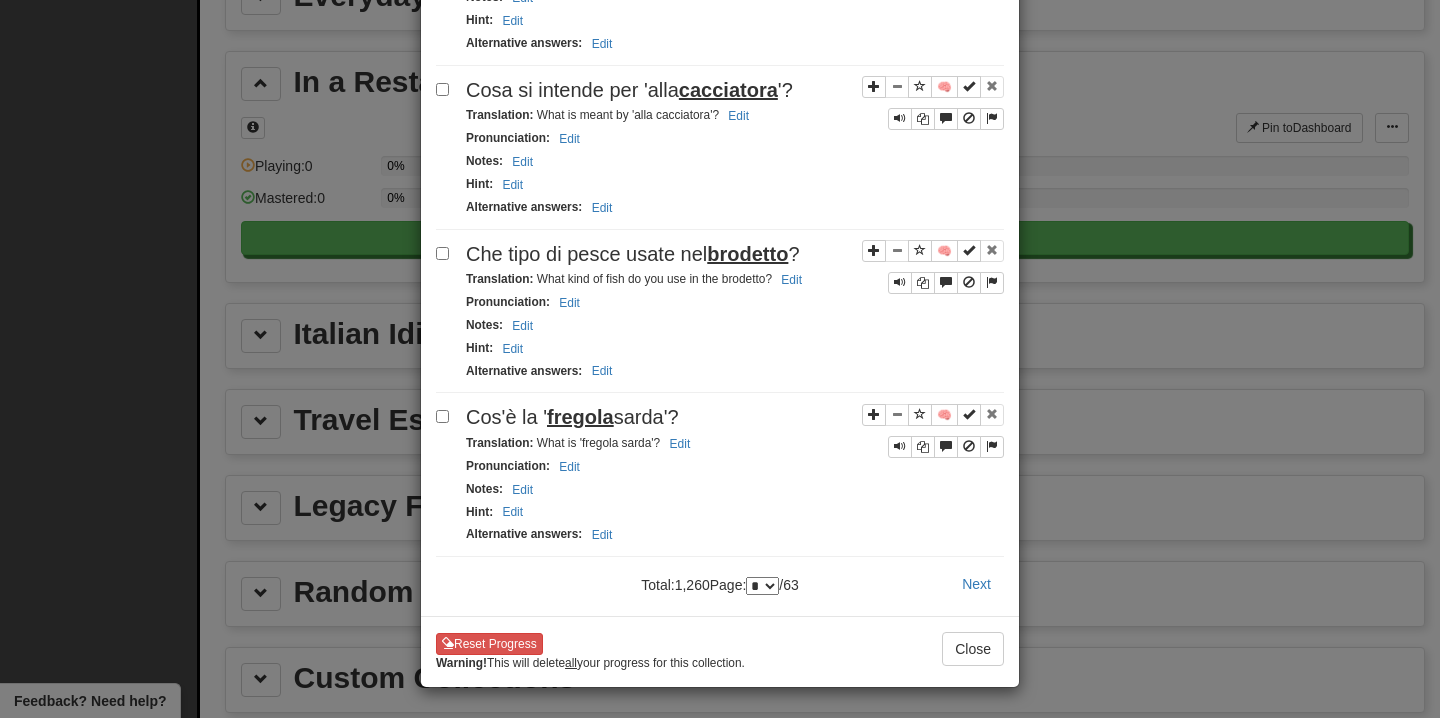 click on "* * * * * * * * * ** ** ** ** ** ** ** ** ** ** ** ** ** ** ** ** ** ** ** ** ** ** ** ** ** ** ** ** ** ** ** ** ** ** ** ** ** ** ** ** ** ** ** ** ** ** ** ** ** ** ** ** ** **" at bounding box center [762, 586] 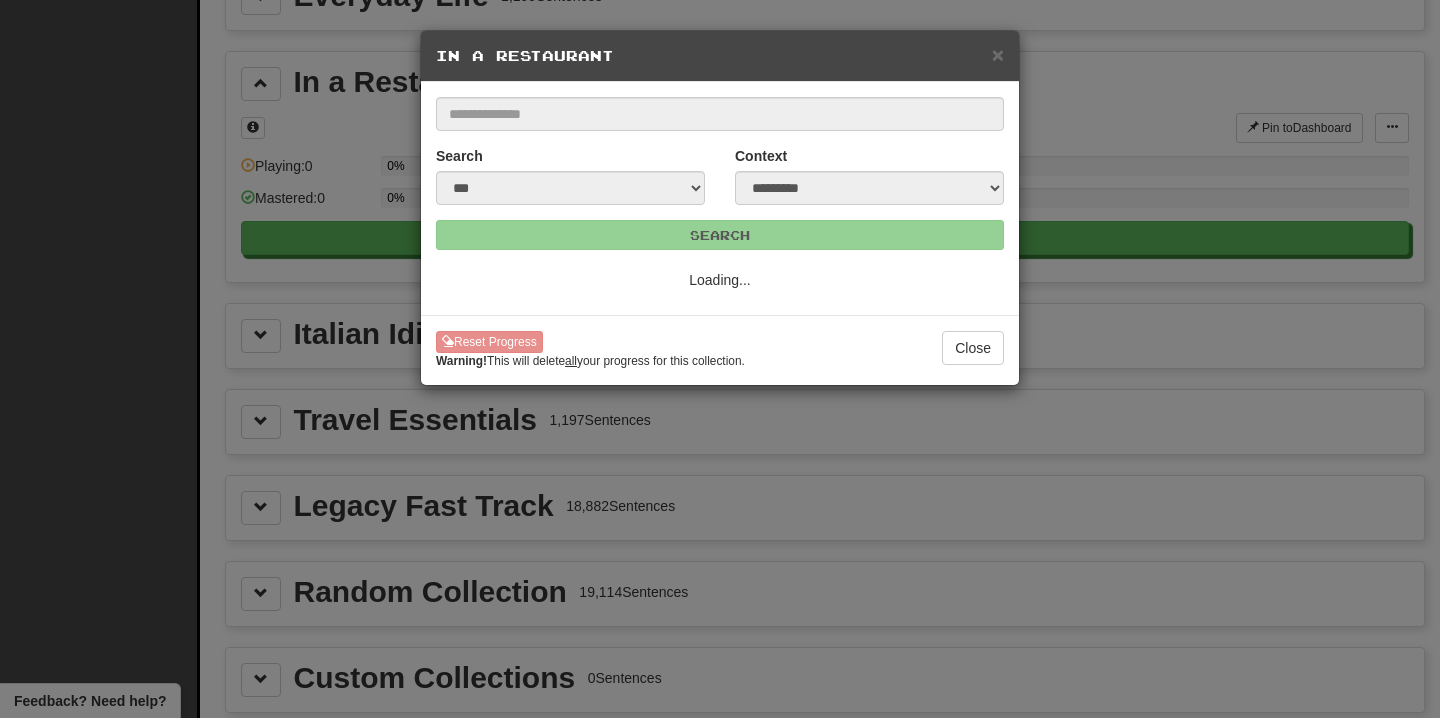 scroll, scrollTop: 0, scrollLeft: 0, axis: both 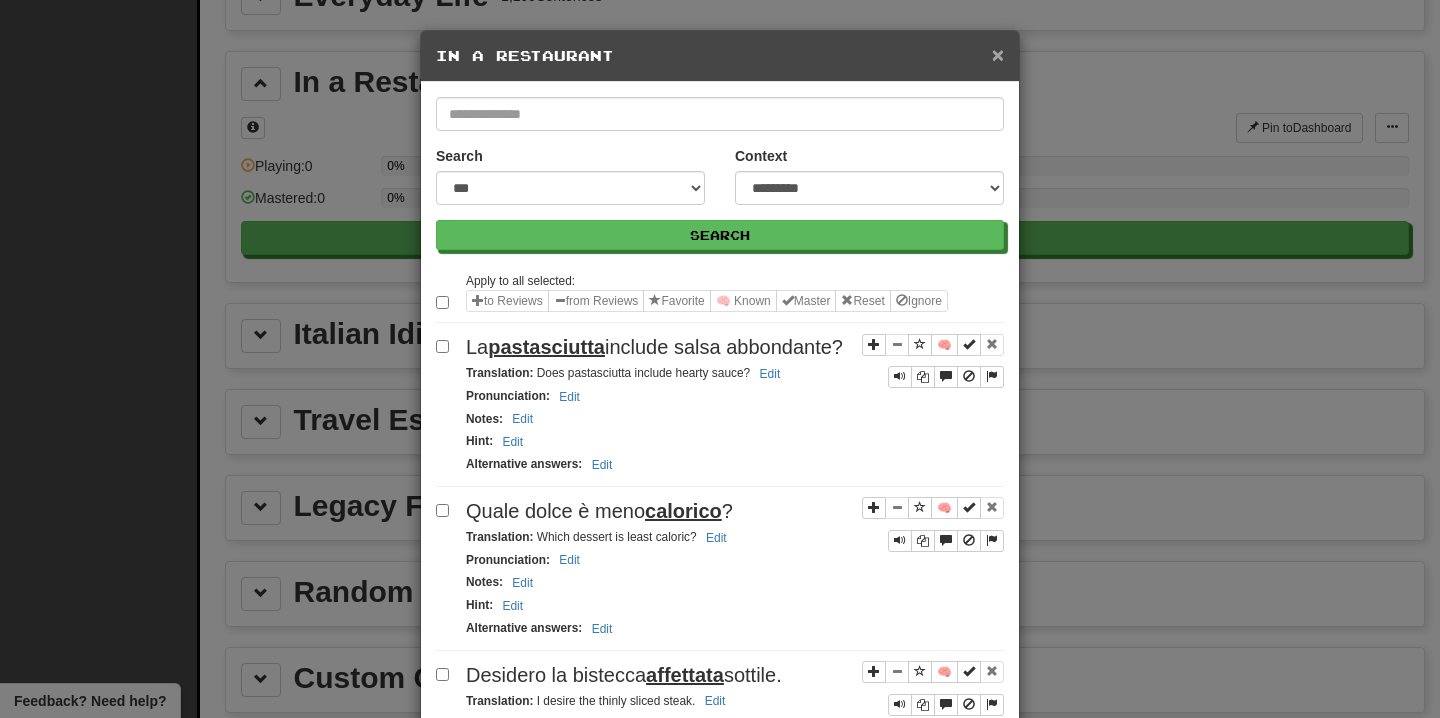 click on "×" at bounding box center (998, 54) 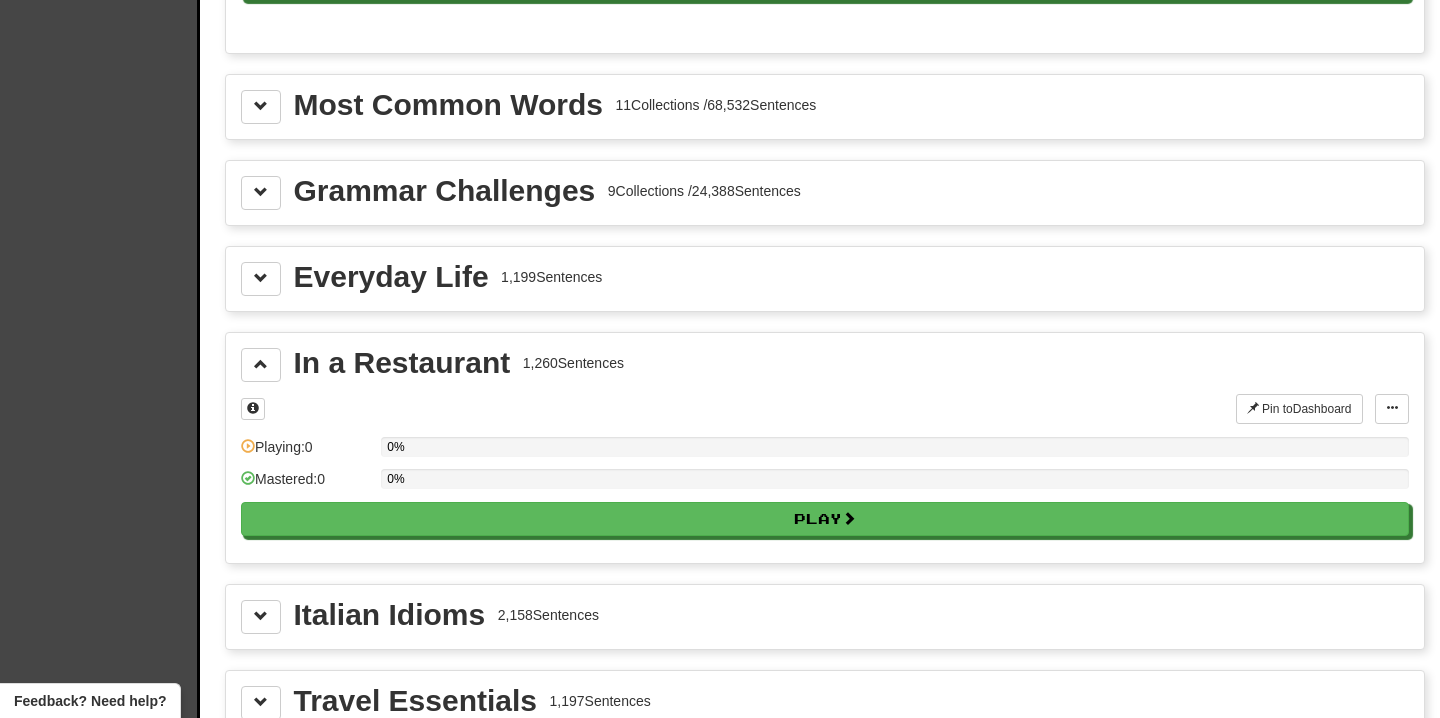 scroll, scrollTop: 2185, scrollLeft: 0, axis: vertical 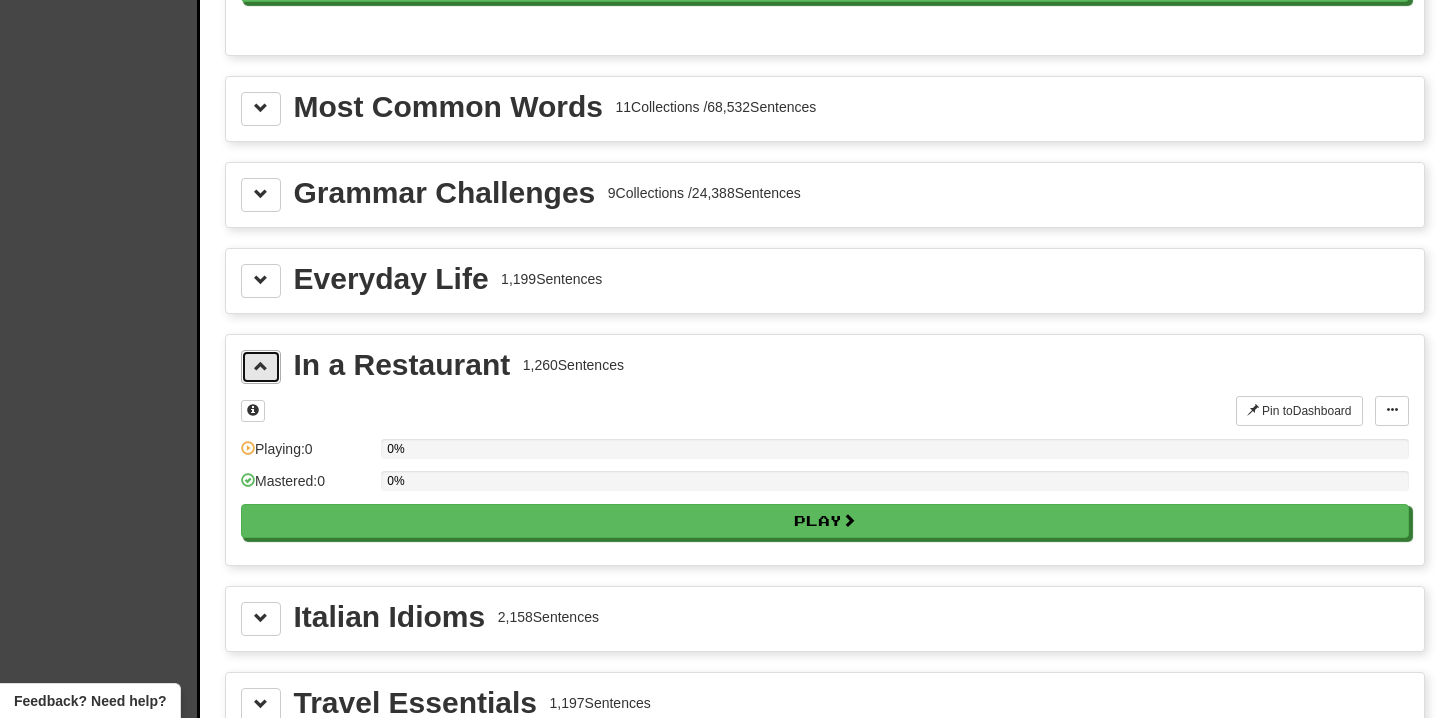 click at bounding box center [261, 367] 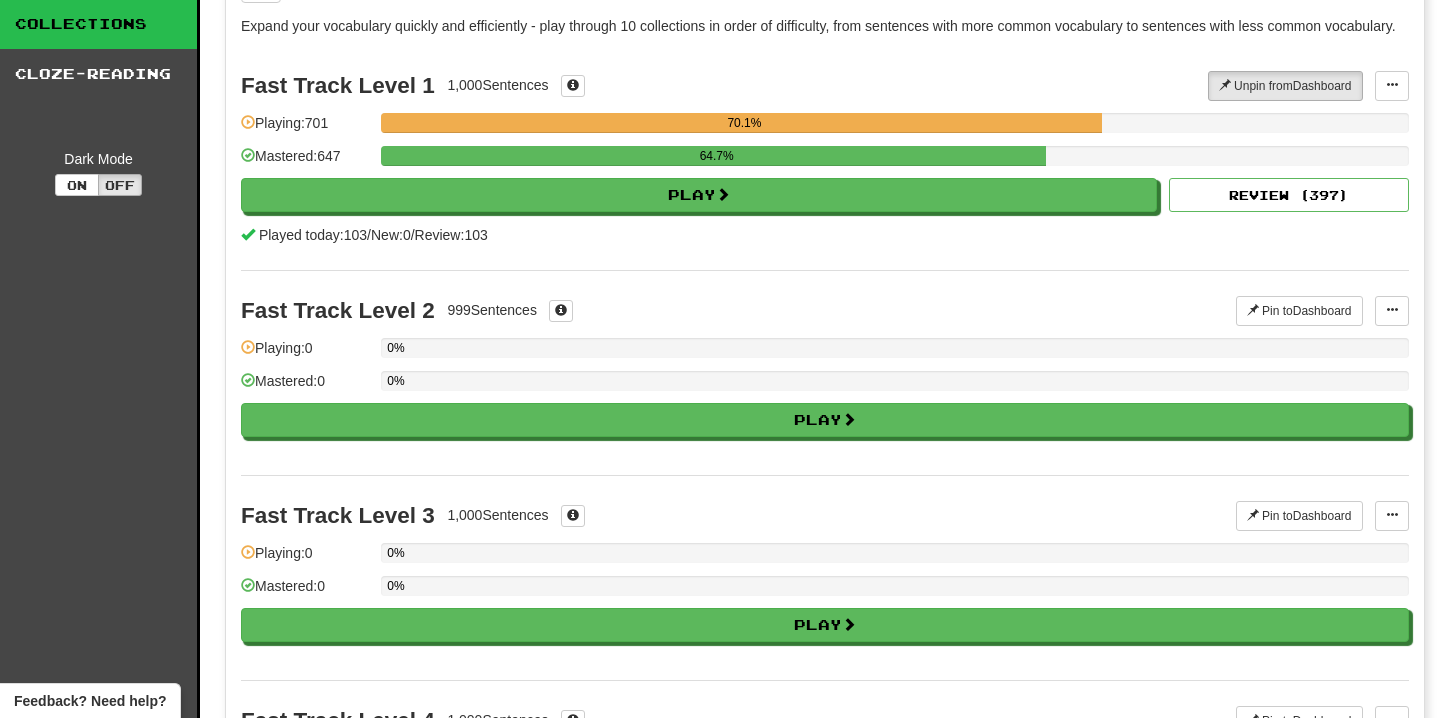 scroll, scrollTop: 0, scrollLeft: 0, axis: both 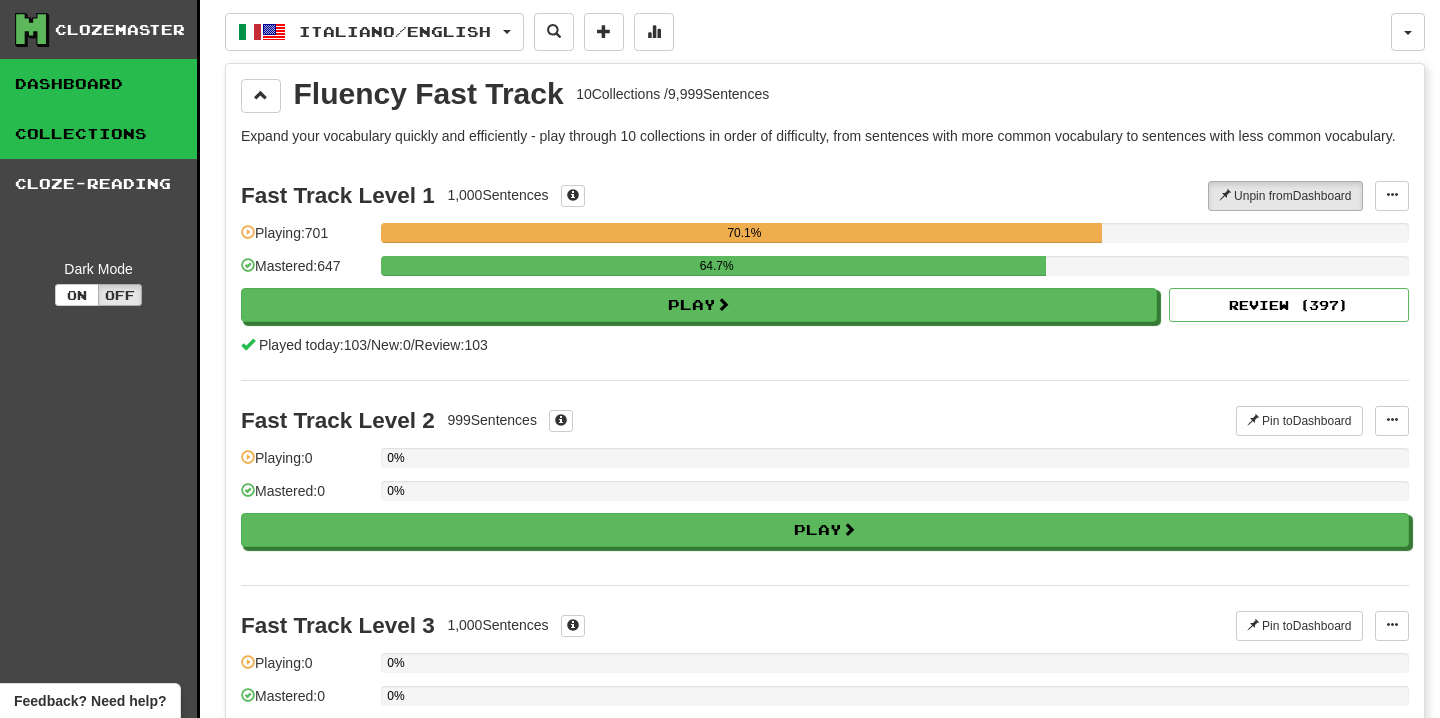 click on "Dashboard" at bounding box center [98, 84] 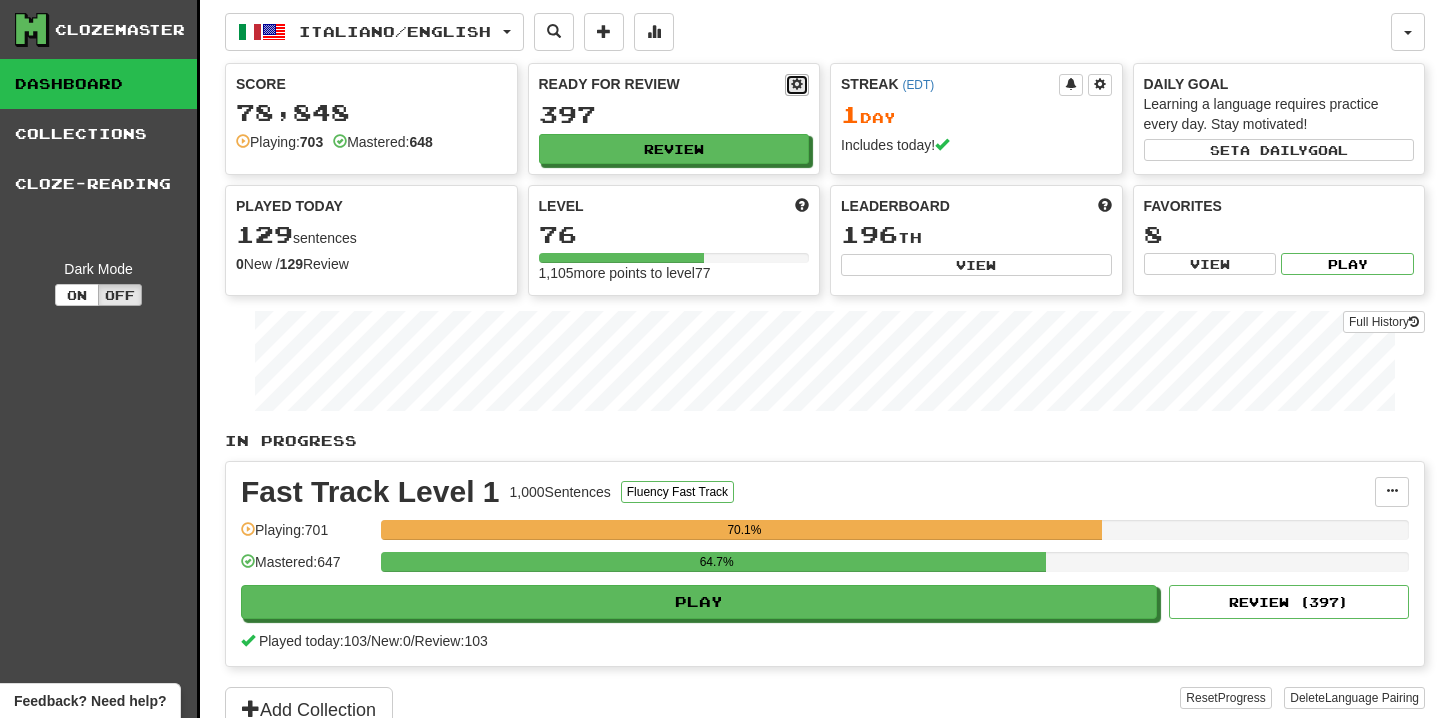 click at bounding box center (797, 85) 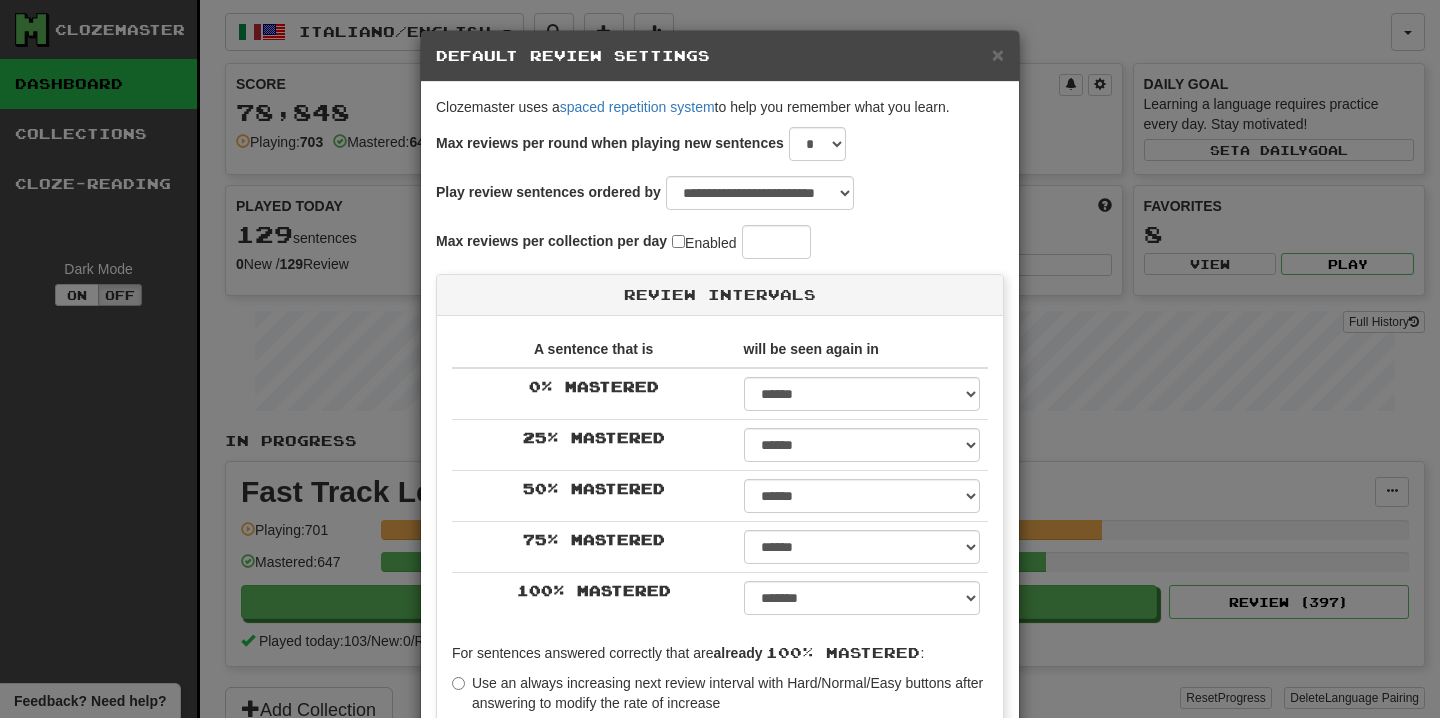 click on "× Default Review Settings" at bounding box center [720, 56] 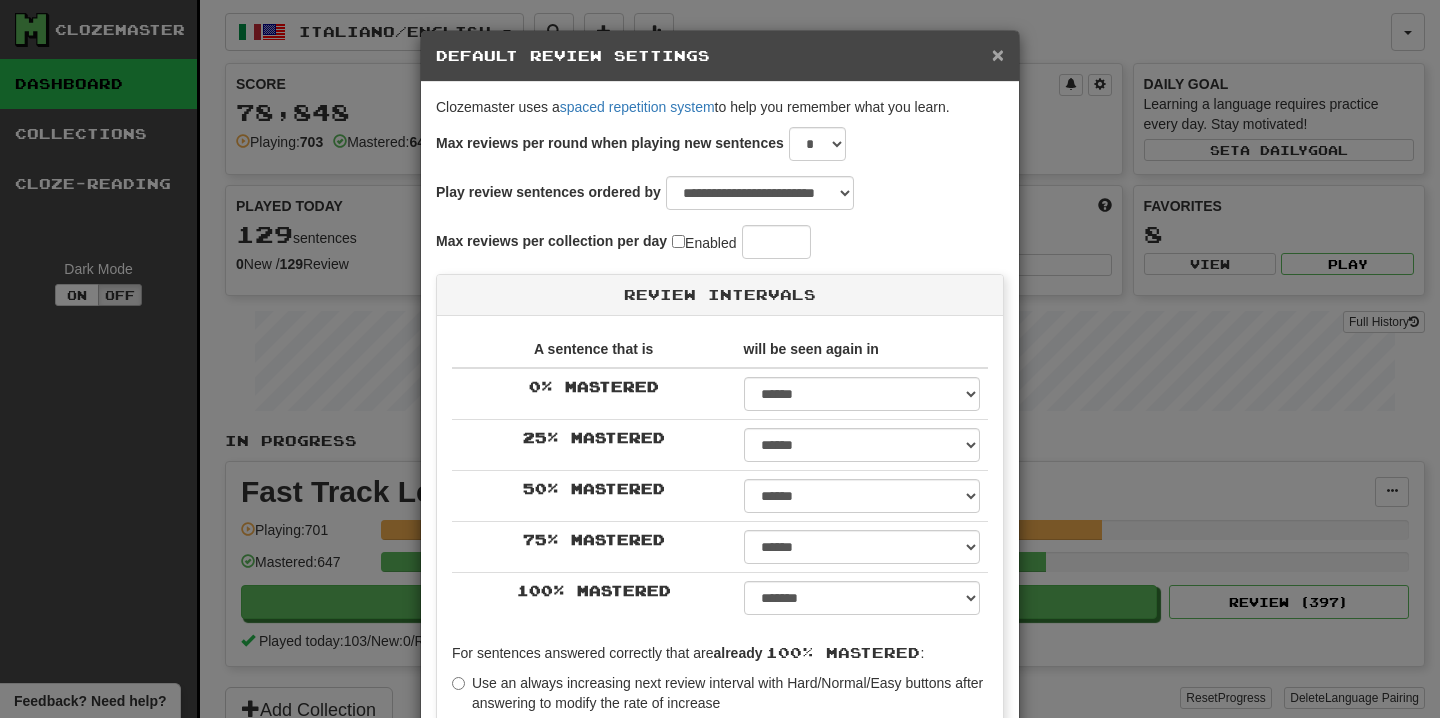 click on "×" at bounding box center (998, 54) 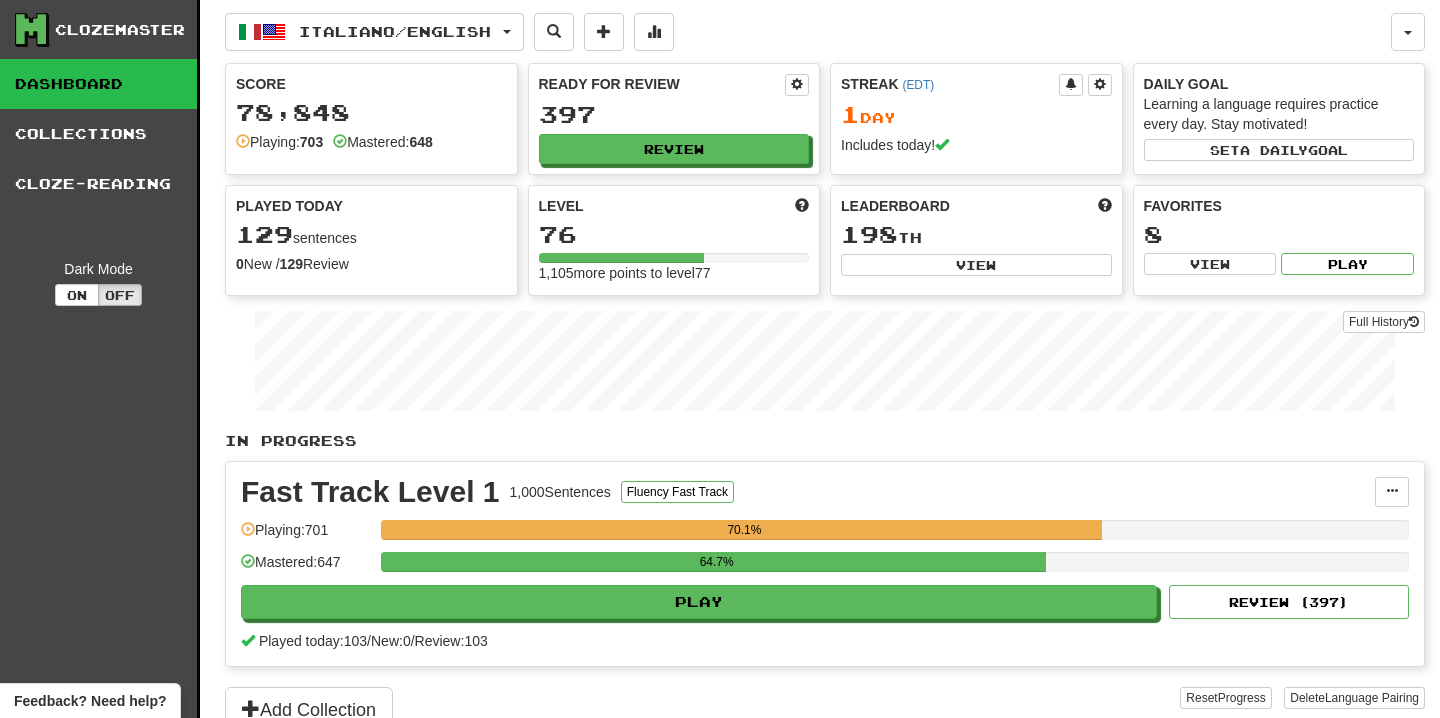 click on "Ready for Review 397 Review" at bounding box center (674, 119) 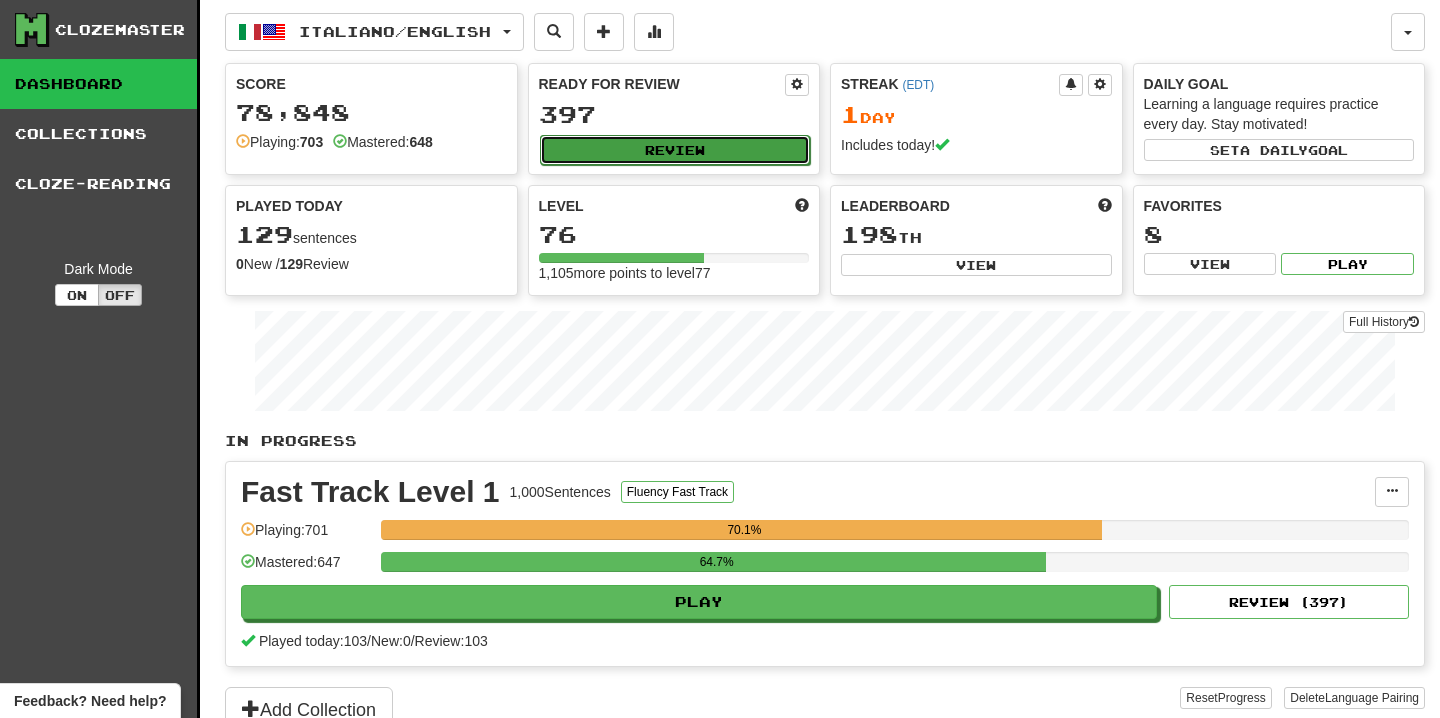 click on "Review" at bounding box center (675, 150) 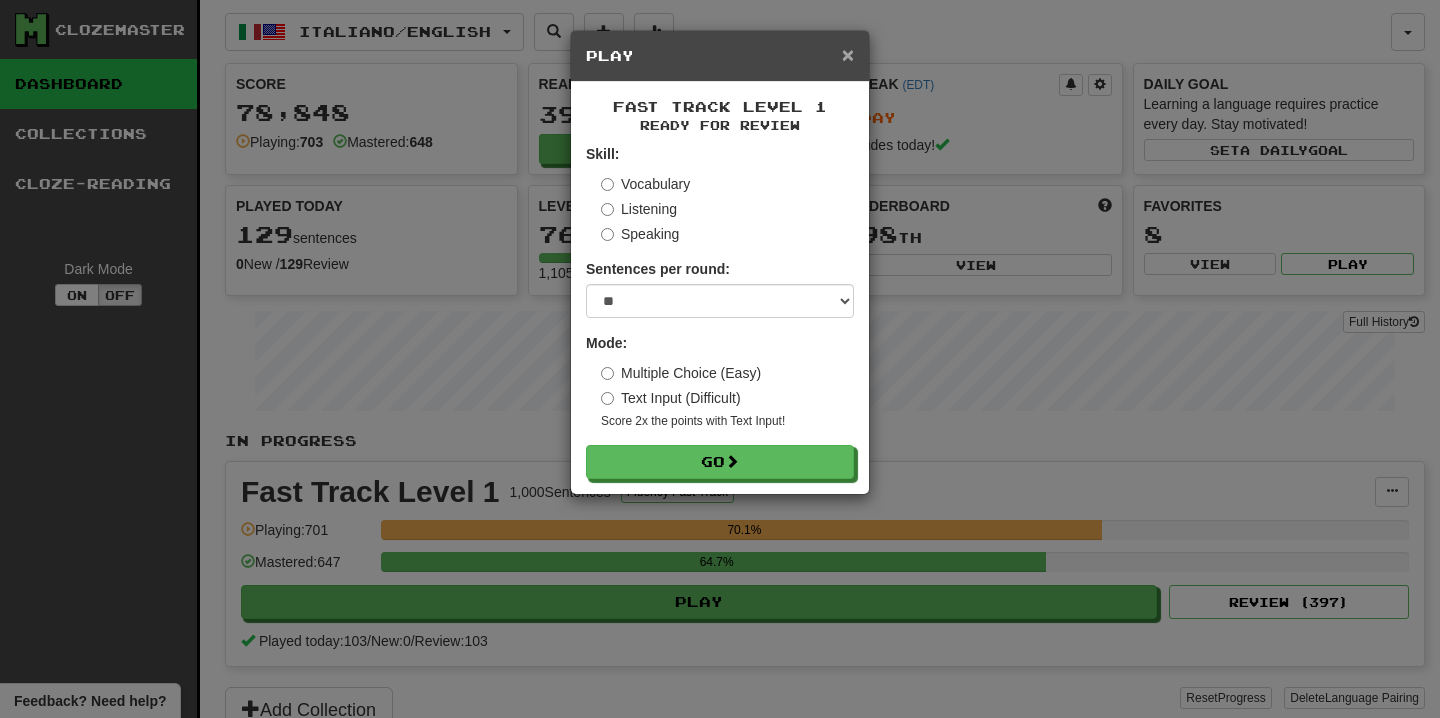click on "×" at bounding box center [848, 54] 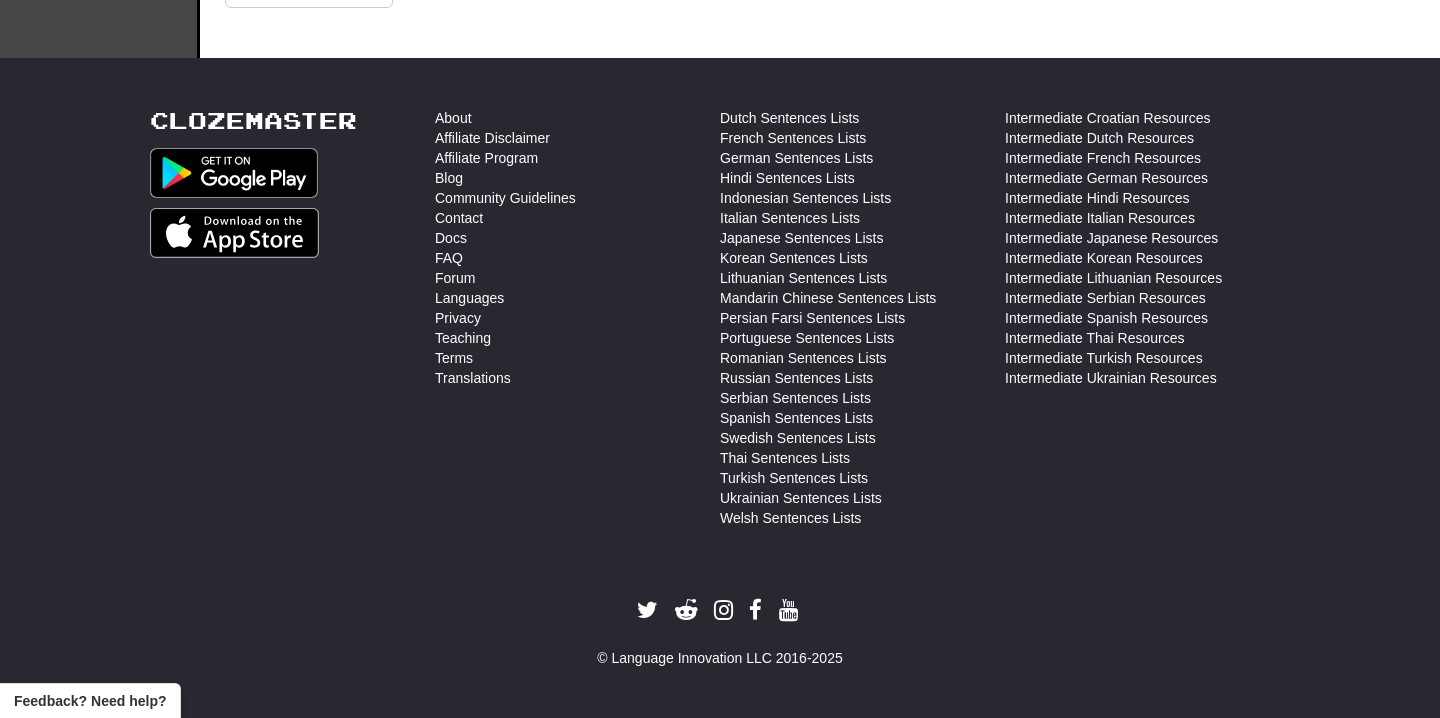 scroll, scrollTop: 0, scrollLeft: 0, axis: both 